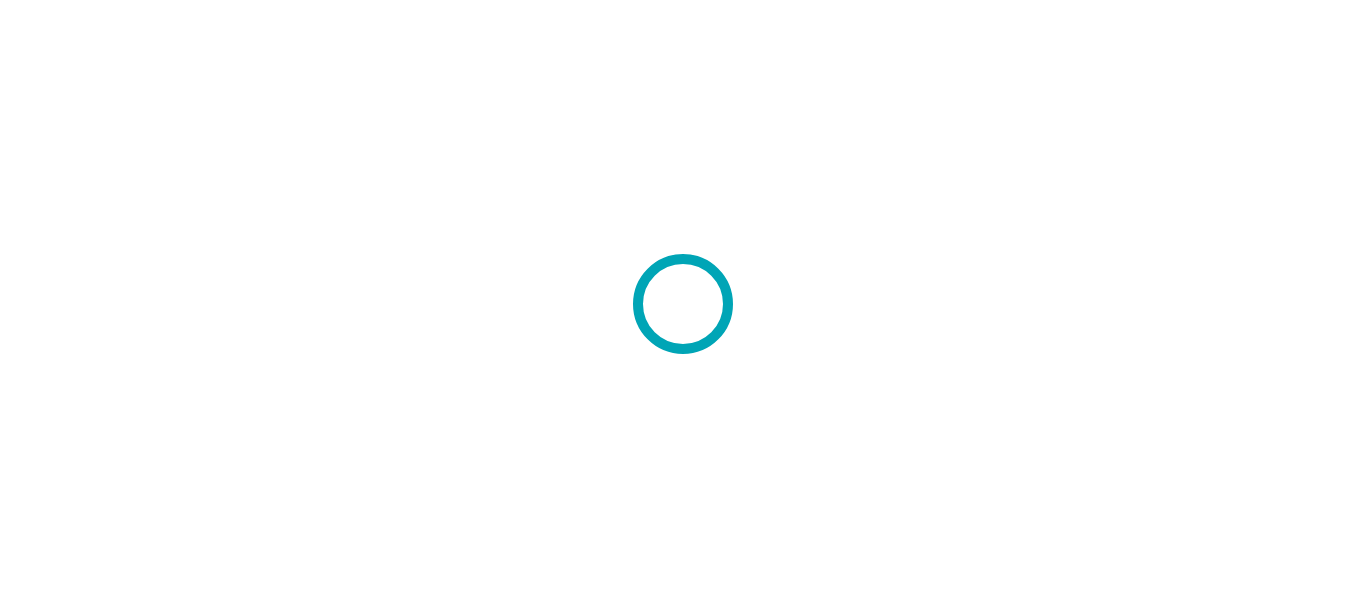 scroll, scrollTop: 0, scrollLeft: 0, axis: both 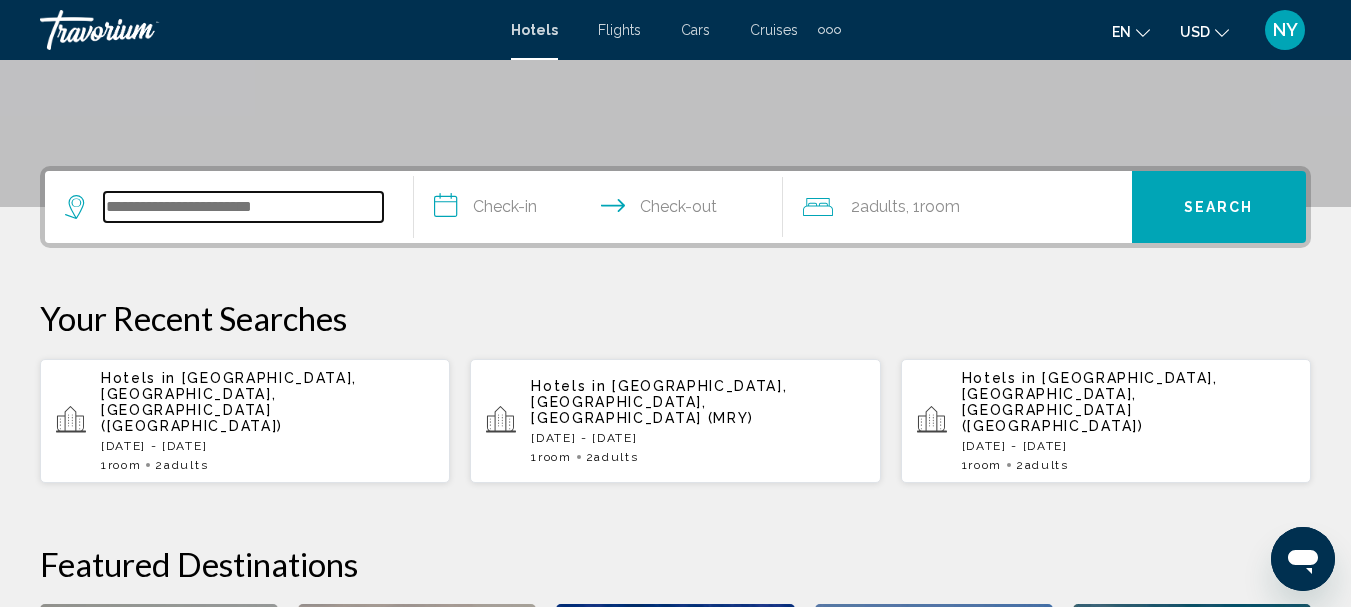 click at bounding box center [243, 207] 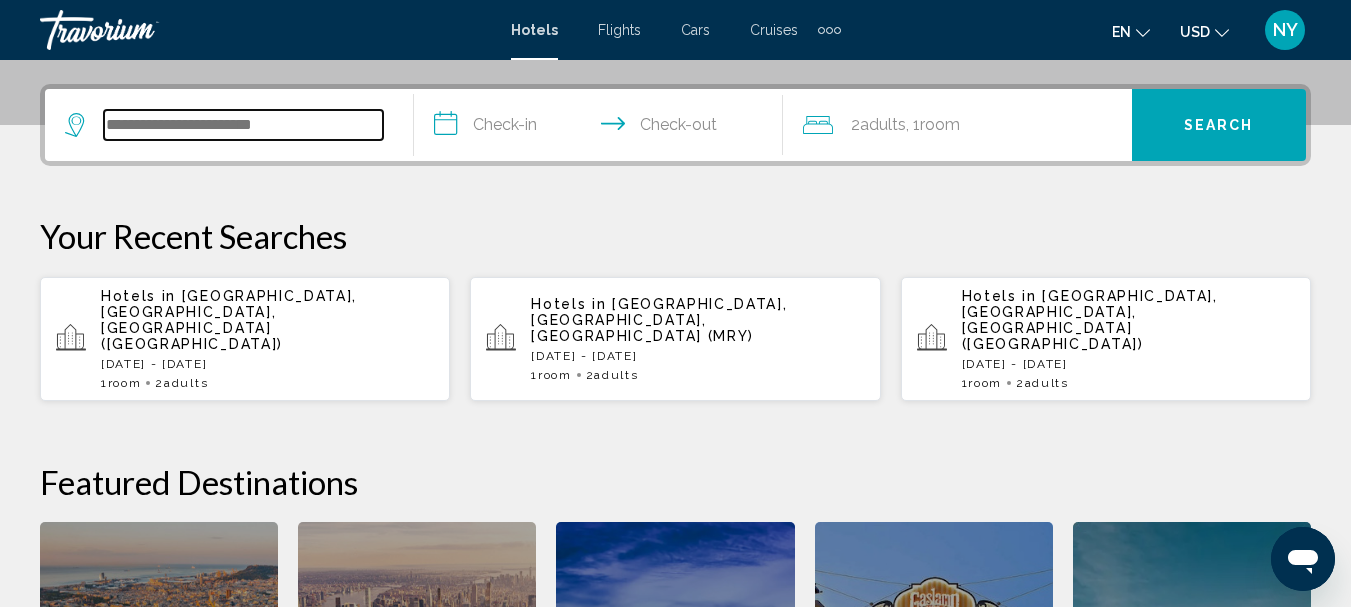 scroll, scrollTop: 494, scrollLeft: 0, axis: vertical 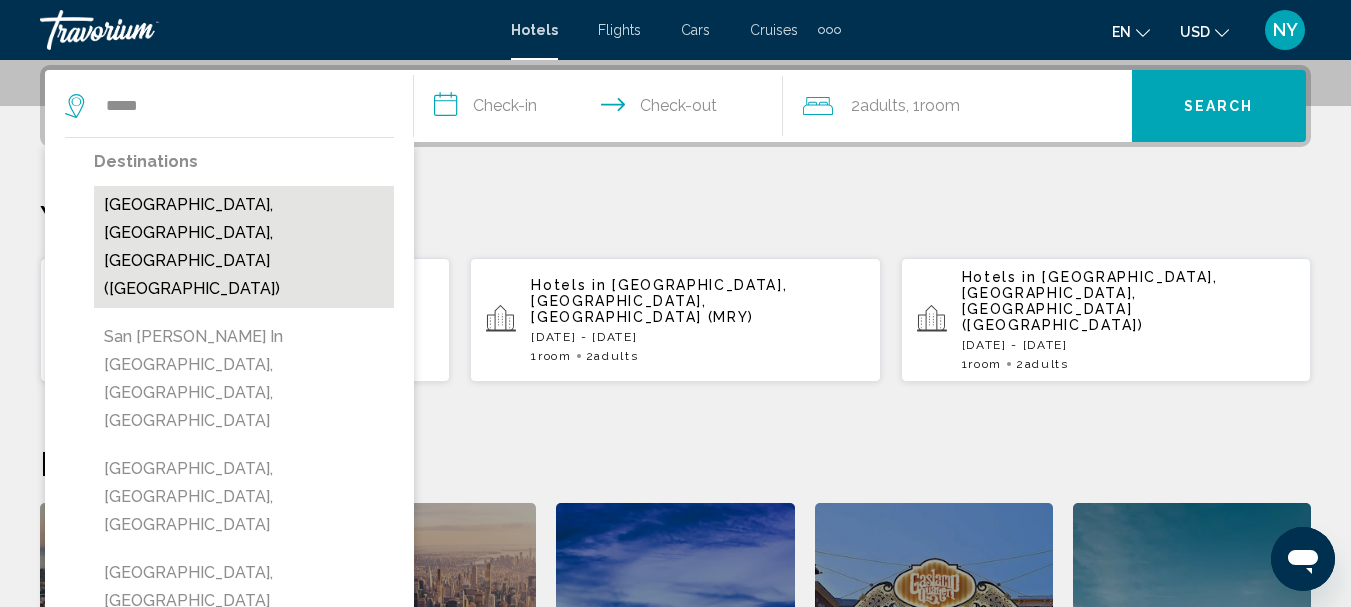 click on "[GEOGRAPHIC_DATA], [GEOGRAPHIC_DATA], [GEOGRAPHIC_DATA] ([GEOGRAPHIC_DATA])" at bounding box center (244, 247) 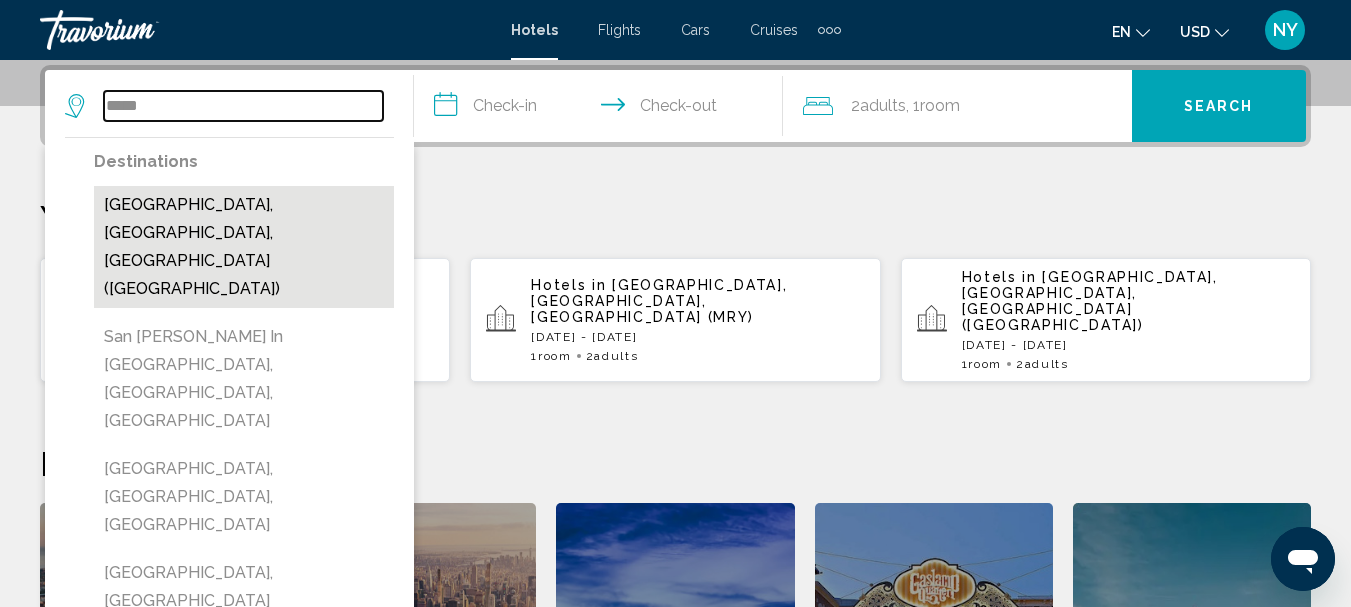 type on "**********" 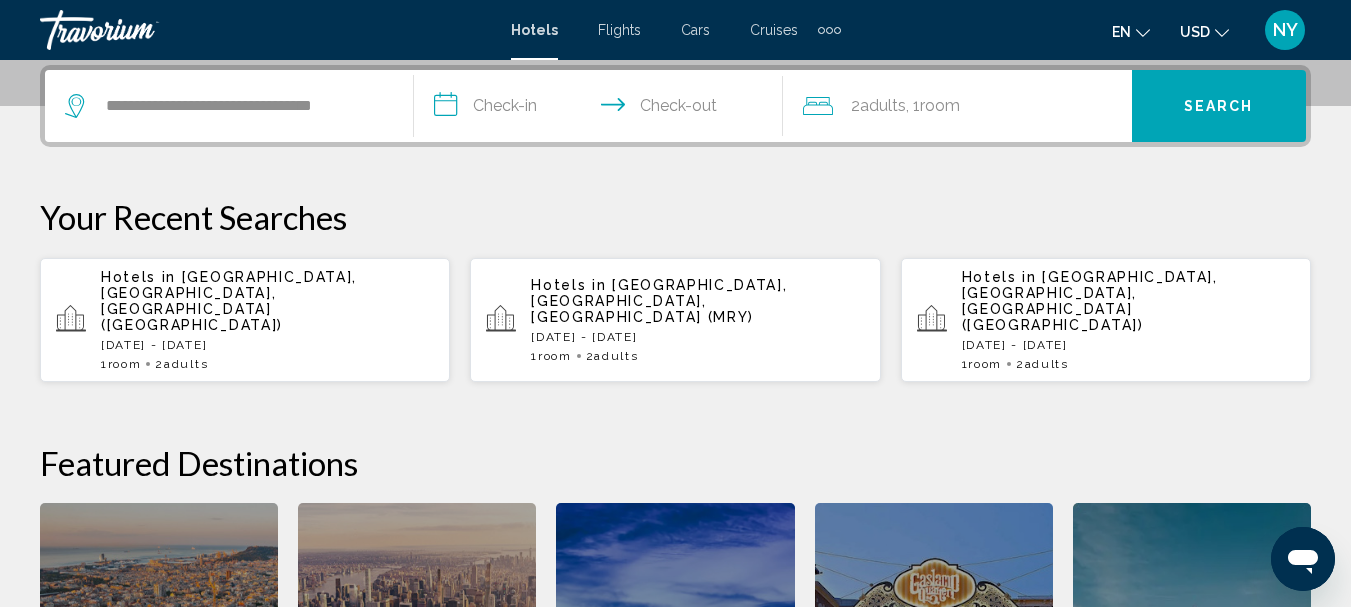 click on "**********" at bounding box center (602, 109) 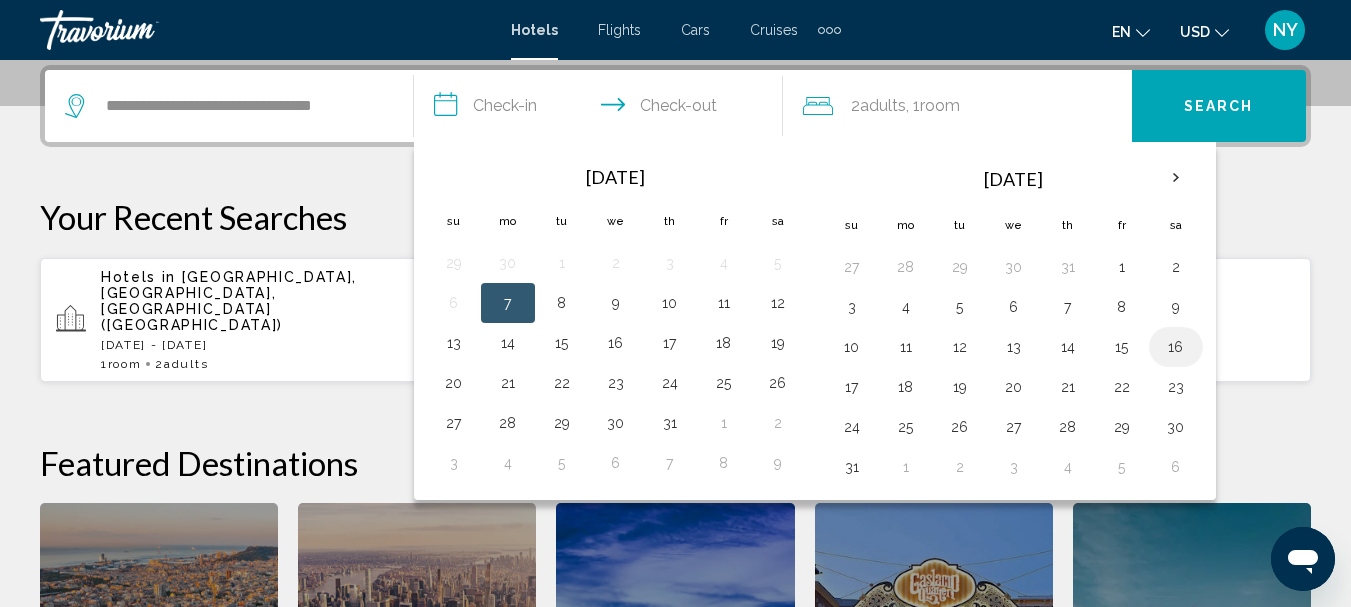 click on "16" at bounding box center (1176, 347) 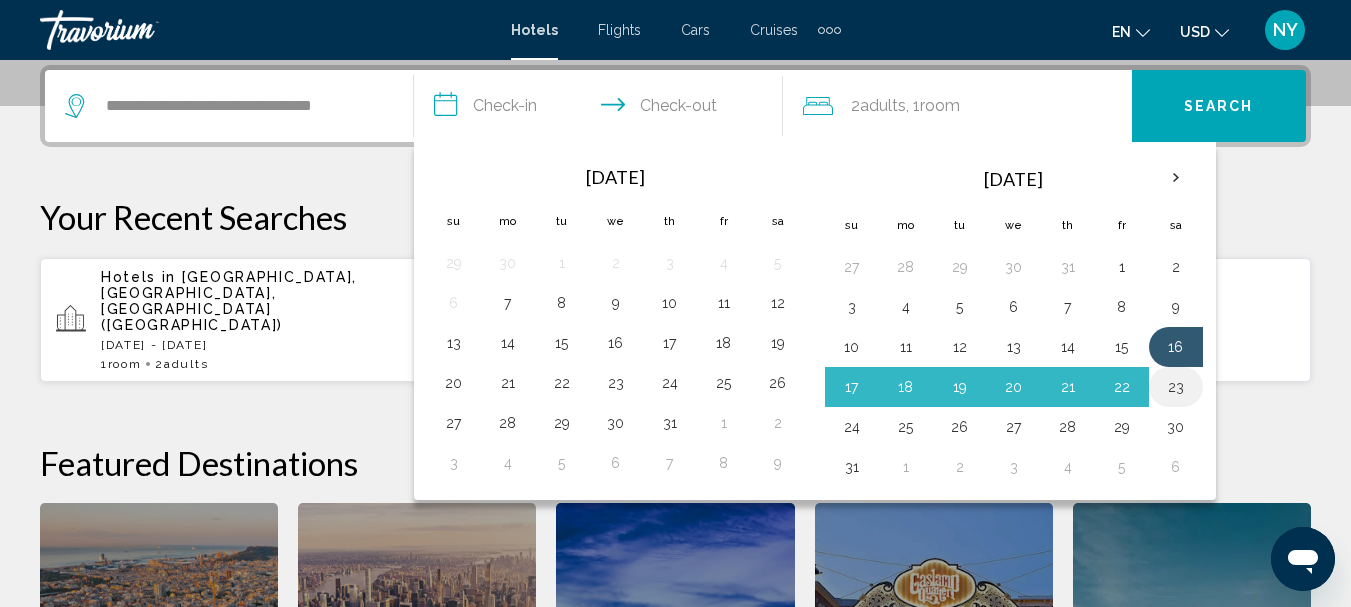 click on "23" at bounding box center (1176, 387) 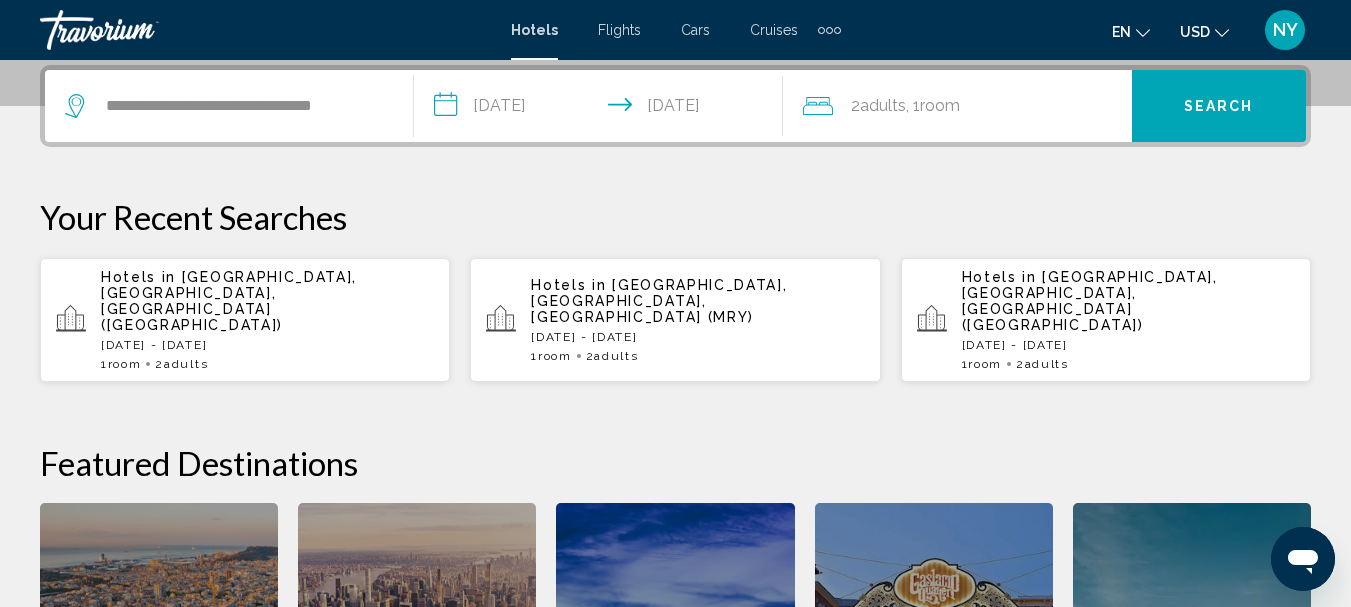 type on "**********" 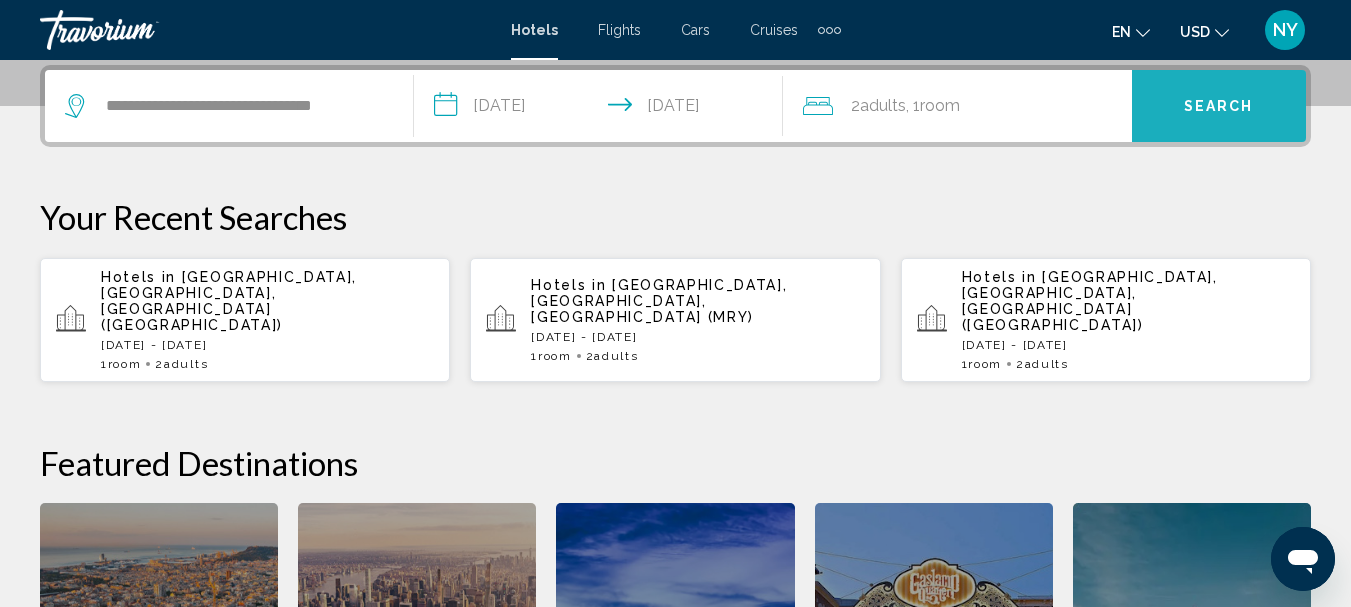 click on "Search" at bounding box center [1219, 107] 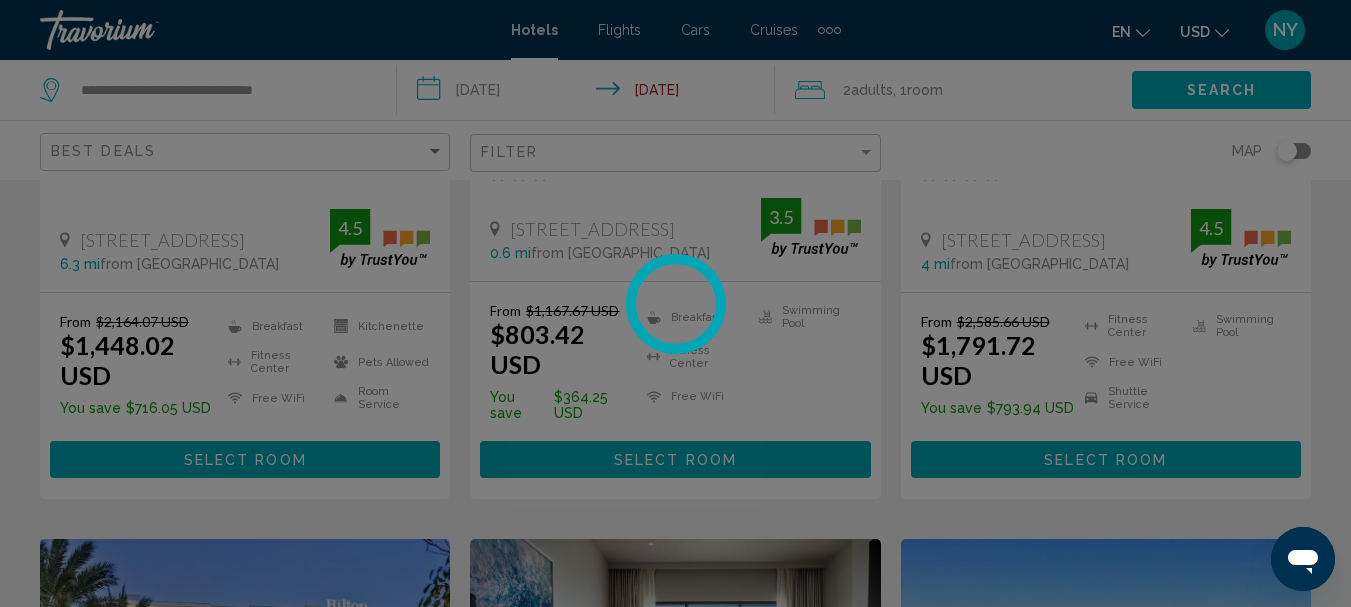 scroll, scrollTop: 0, scrollLeft: 0, axis: both 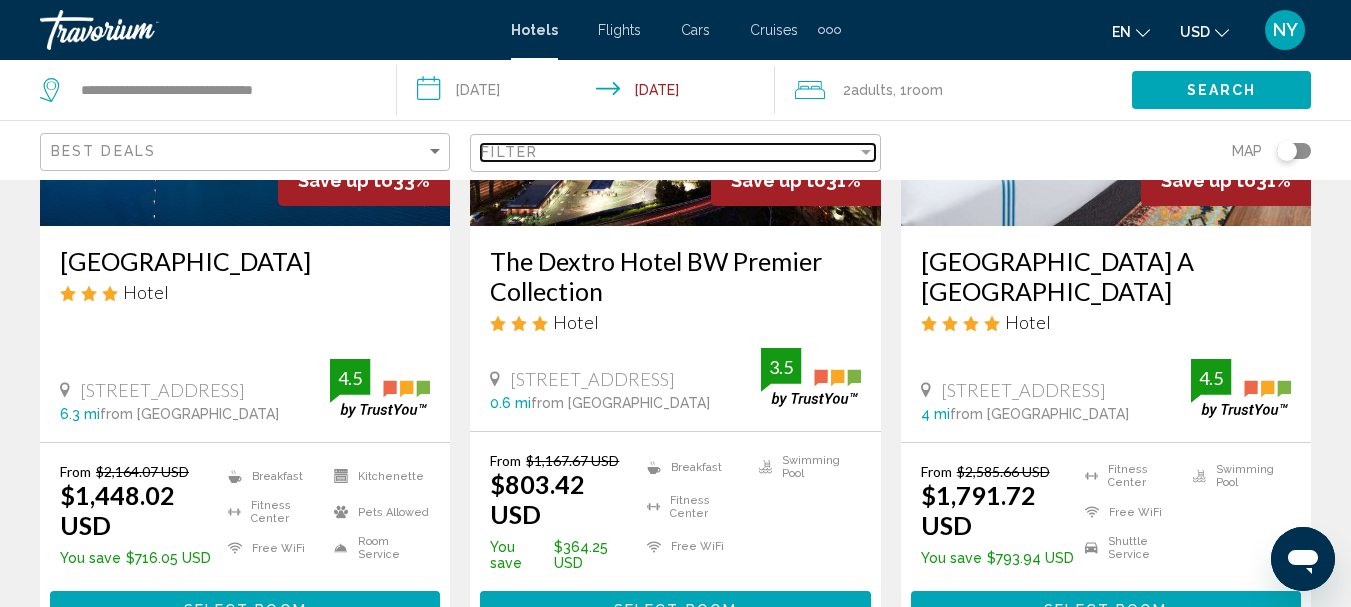 click at bounding box center [866, 152] 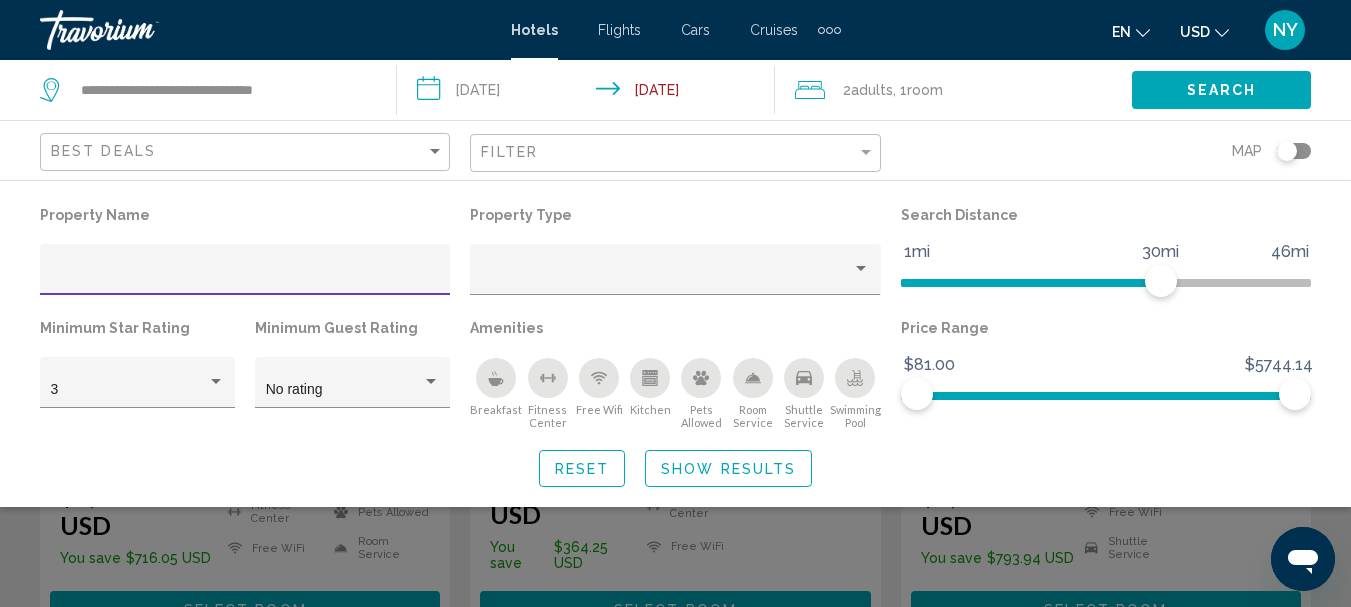 click 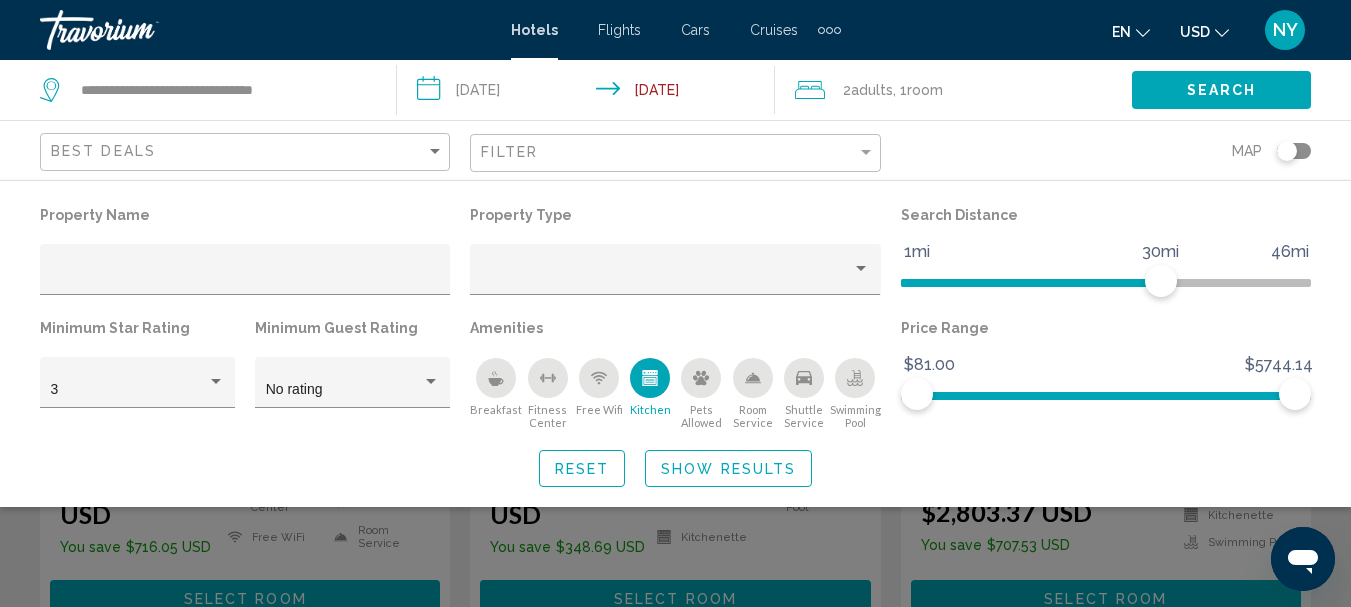 click on "Show Results" 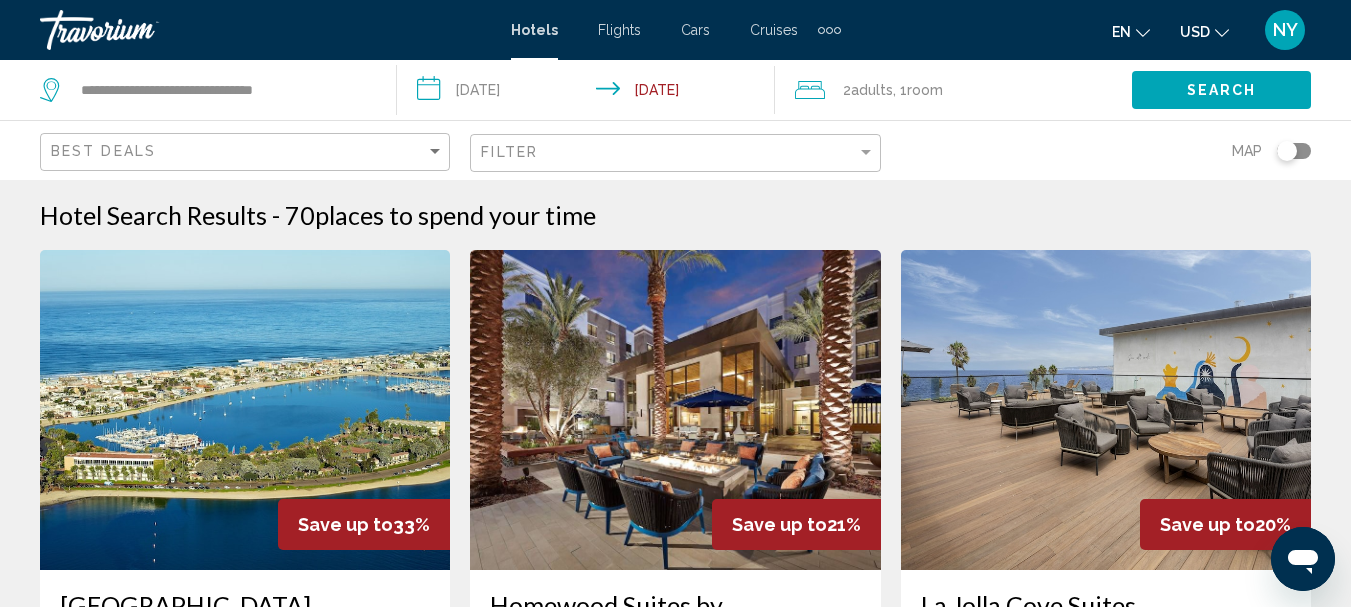 scroll, scrollTop: 123, scrollLeft: 0, axis: vertical 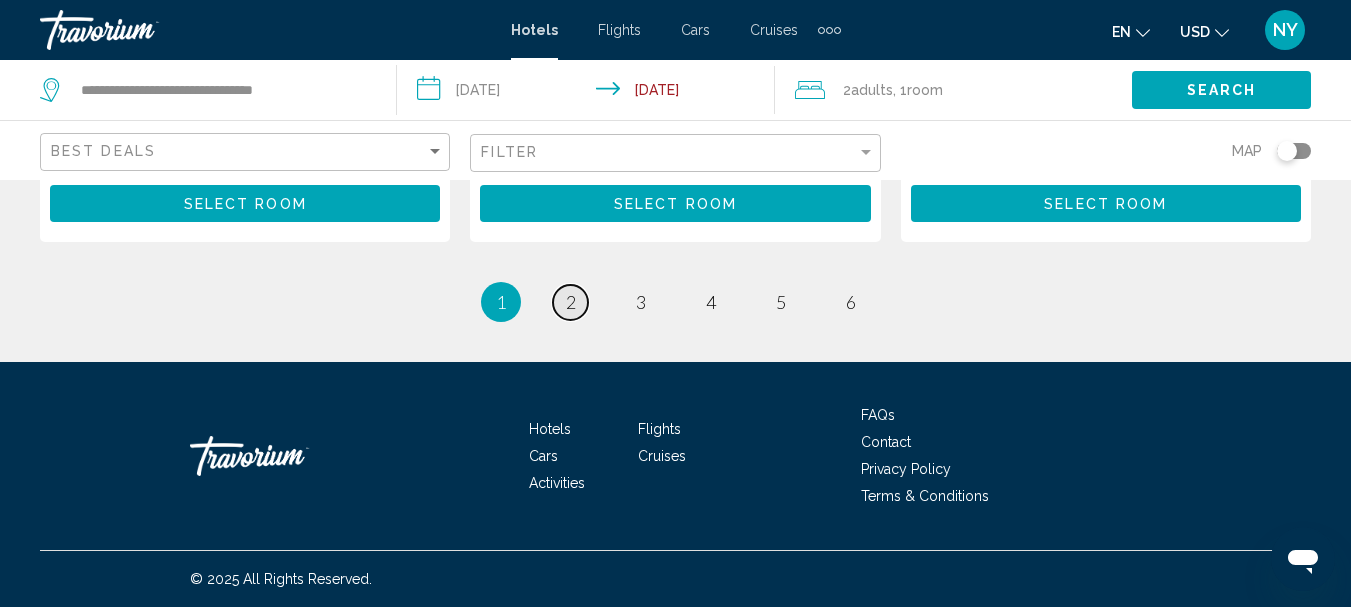 click on "2" at bounding box center (571, 302) 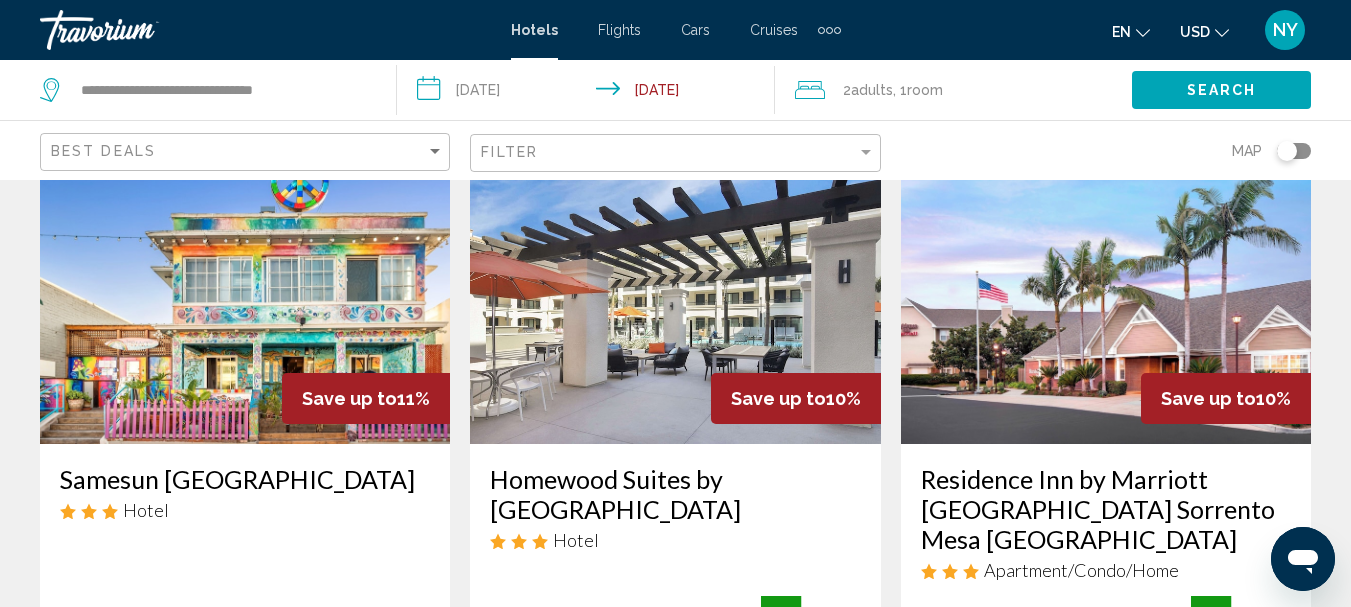 scroll, scrollTop: 0, scrollLeft: 0, axis: both 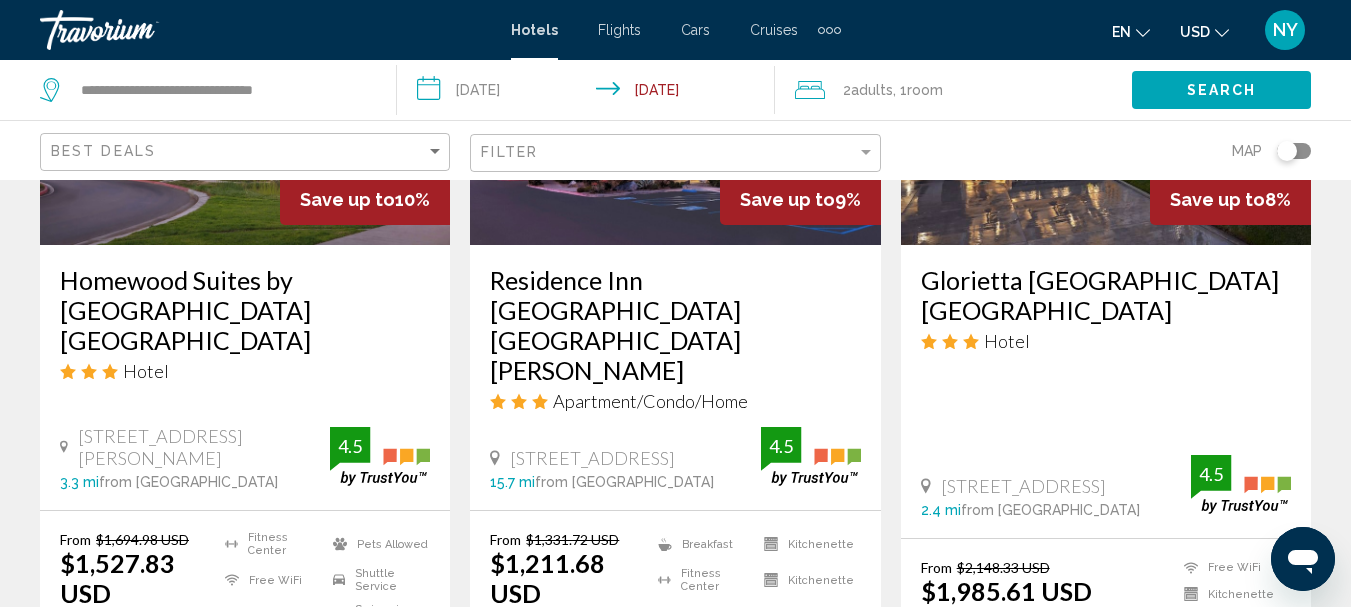click on "Homewood Suites by [GEOGRAPHIC_DATA] [GEOGRAPHIC_DATA]" at bounding box center (245, 310) 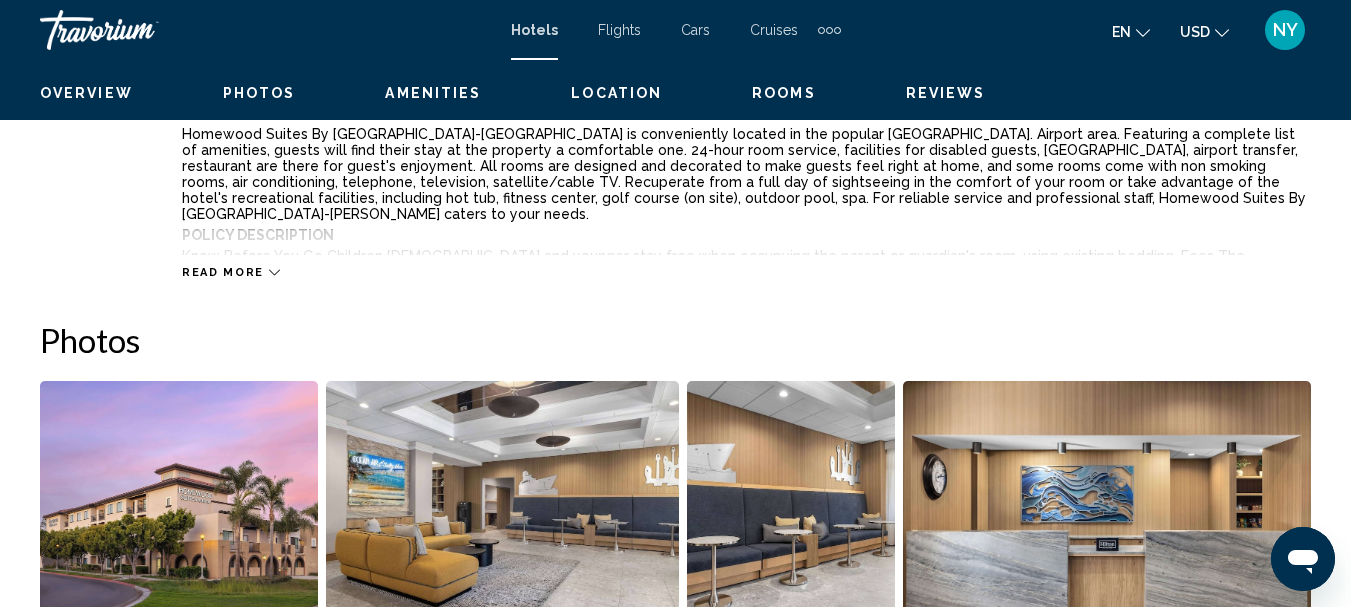 scroll, scrollTop: 231, scrollLeft: 0, axis: vertical 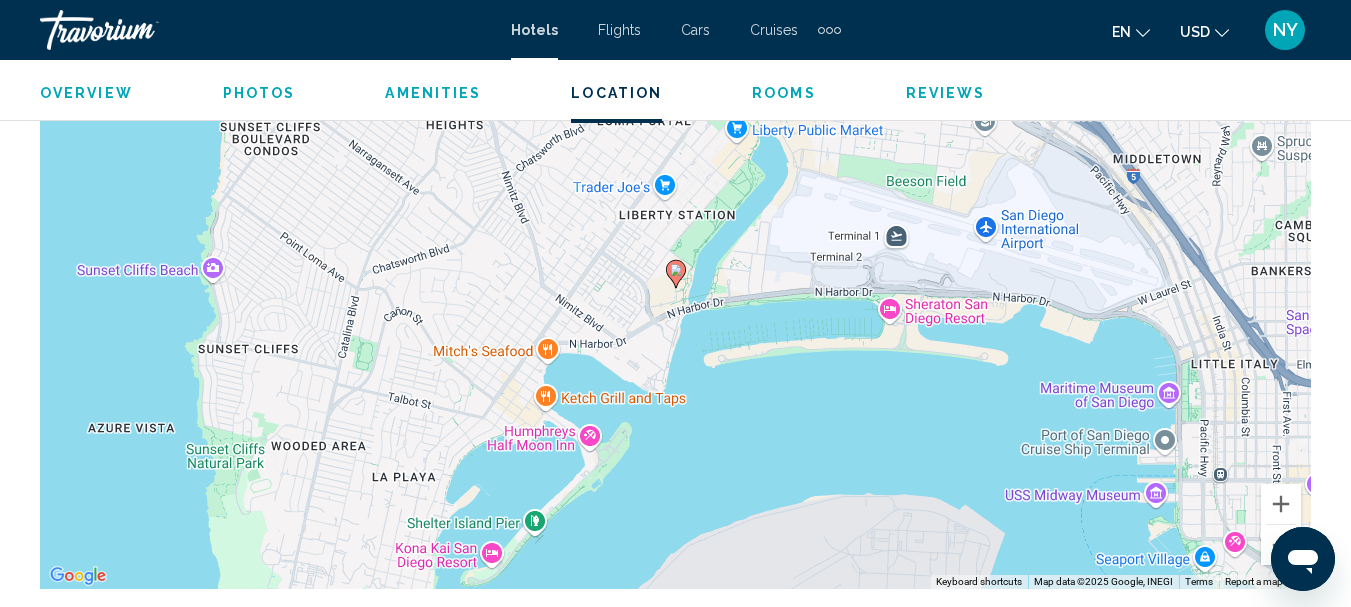 click on "To navigate, press the arrow keys. To activate drag with keyboard, press Alt + Enter. Once in keyboard drag state, use the arrow keys to move the marker. To complete the drag, press the Enter key. To cancel, press Escape." at bounding box center [675, 289] 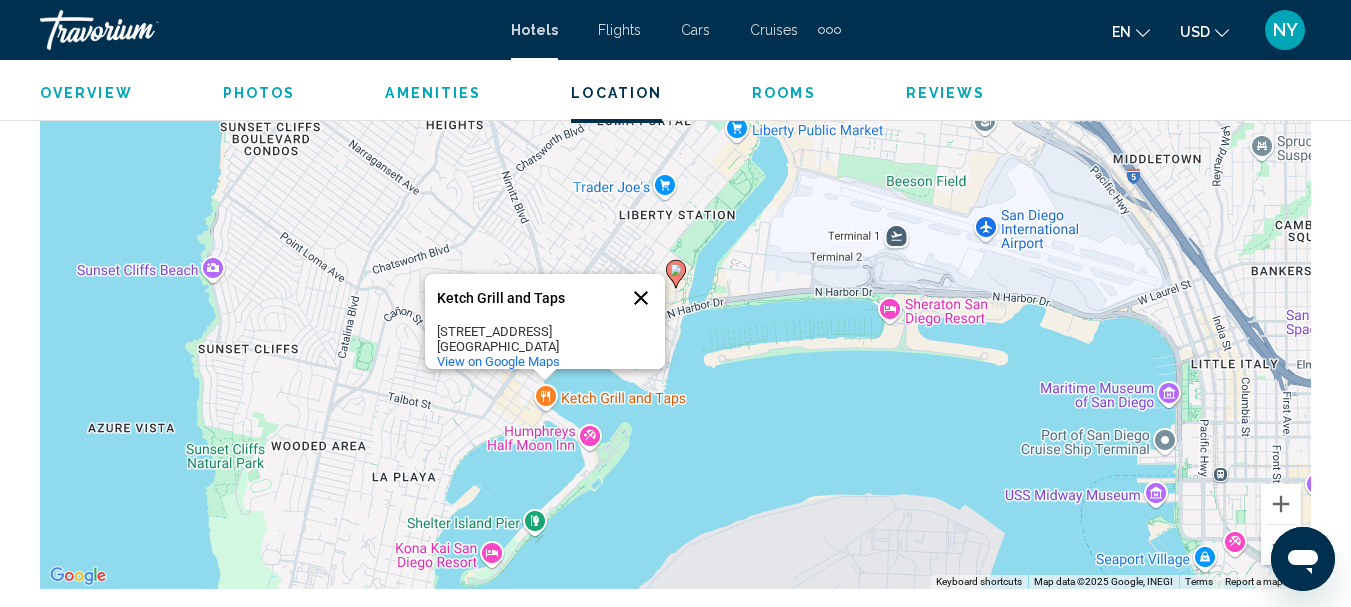 click at bounding box center (641, 298) 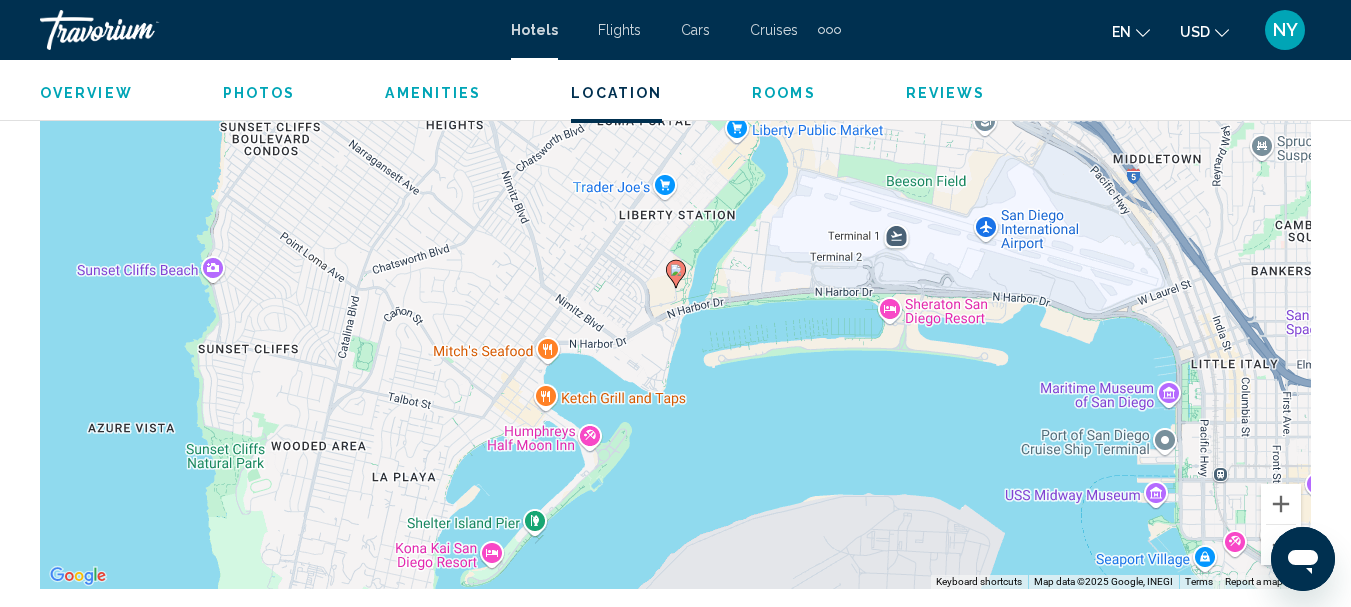 click on "To navigate, press the arrow keys. To activate drag with keyboard, press Alt + Enter. Once in keyboard drag state, use the arrow keys to move the marker. To complete the drag, press the Enter key. To cancel, press Escape." at bounding box center [675, 289] 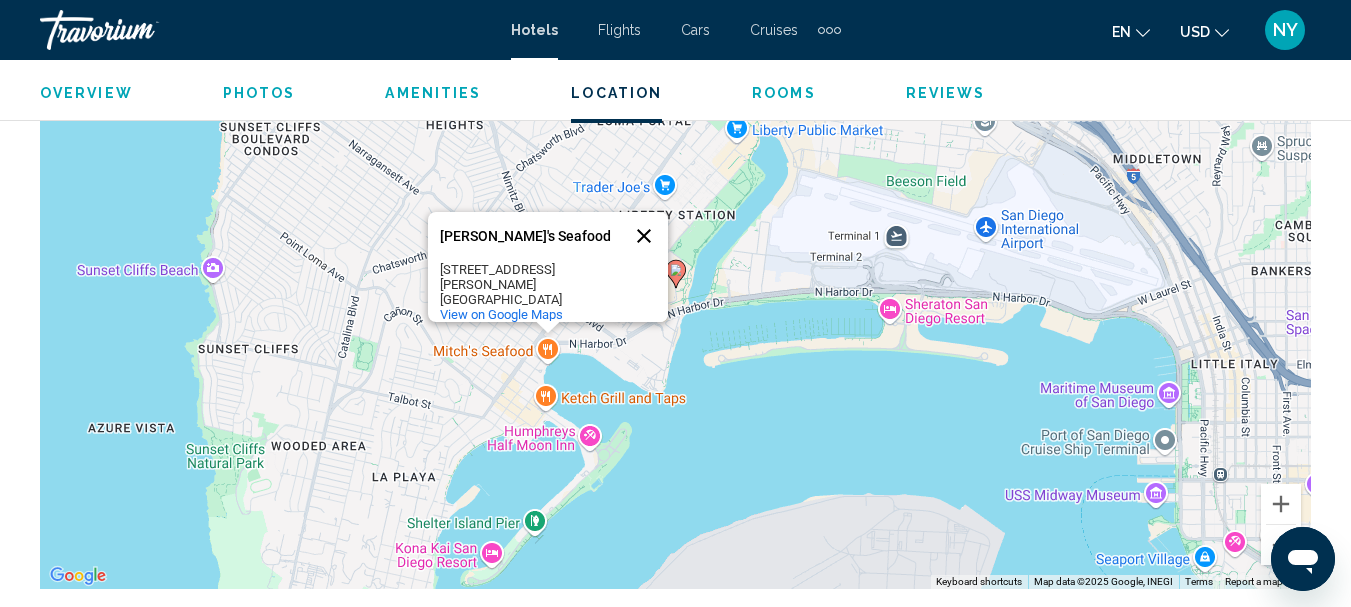 click at bounding box center [644, 236] 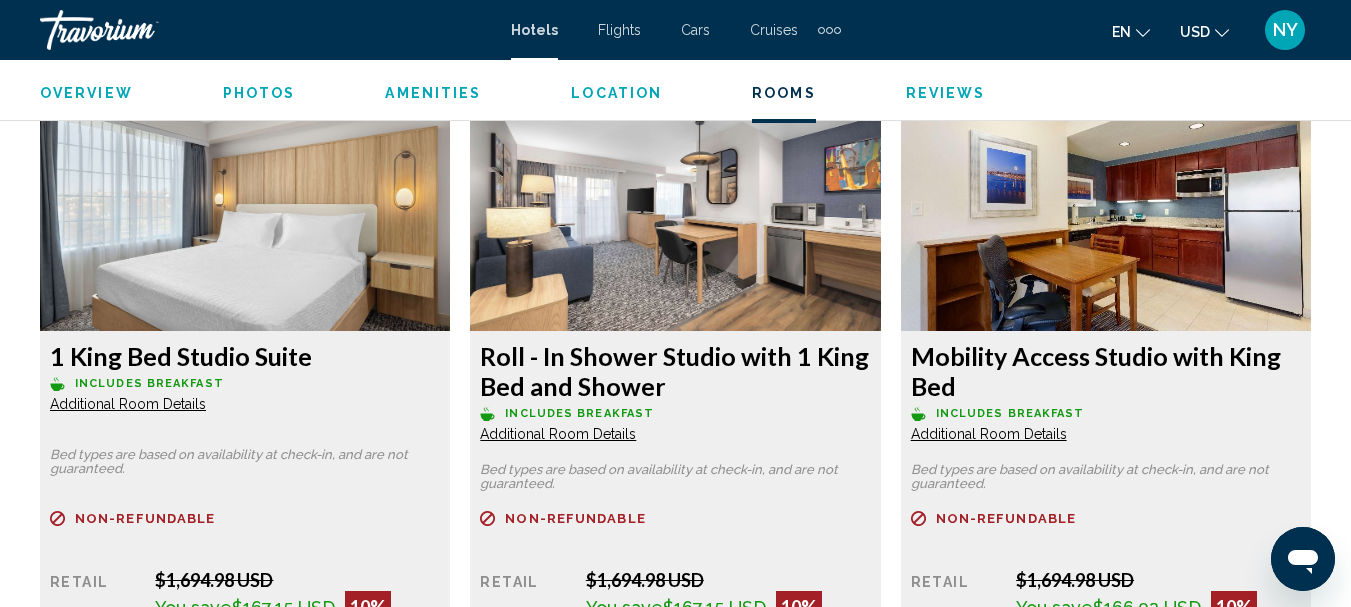 scroll, scrollTop: 3117, scrollLeft: 0, axis: vertical 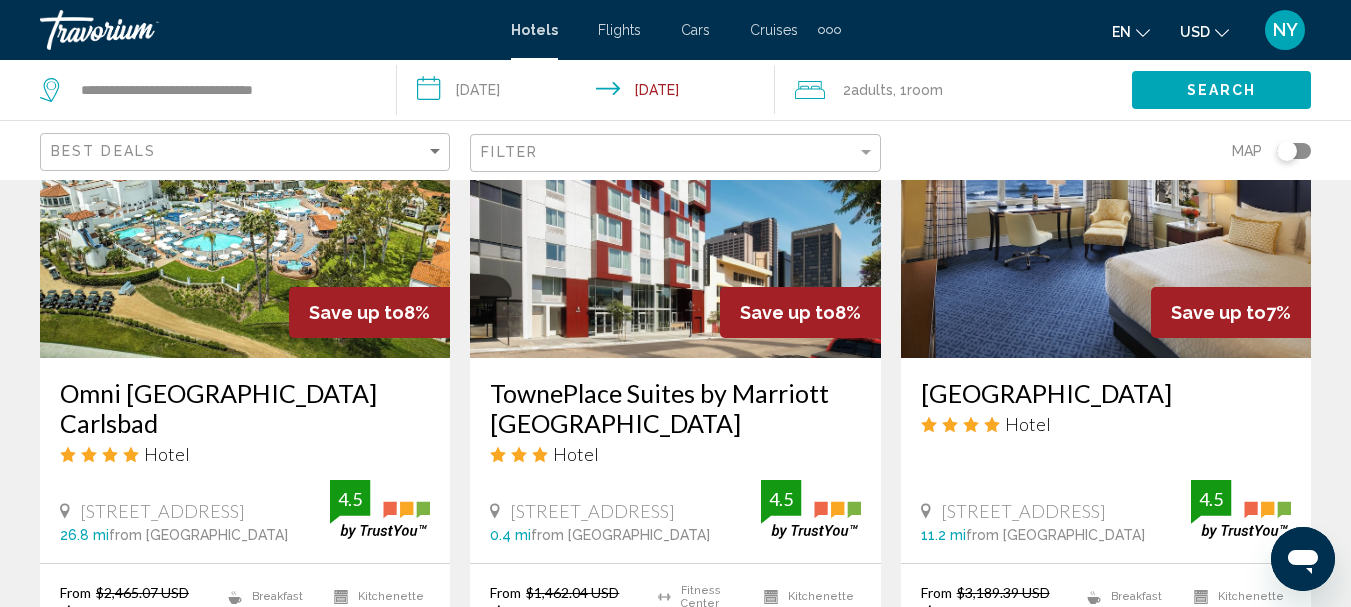 click at bounding box center (675, 198) 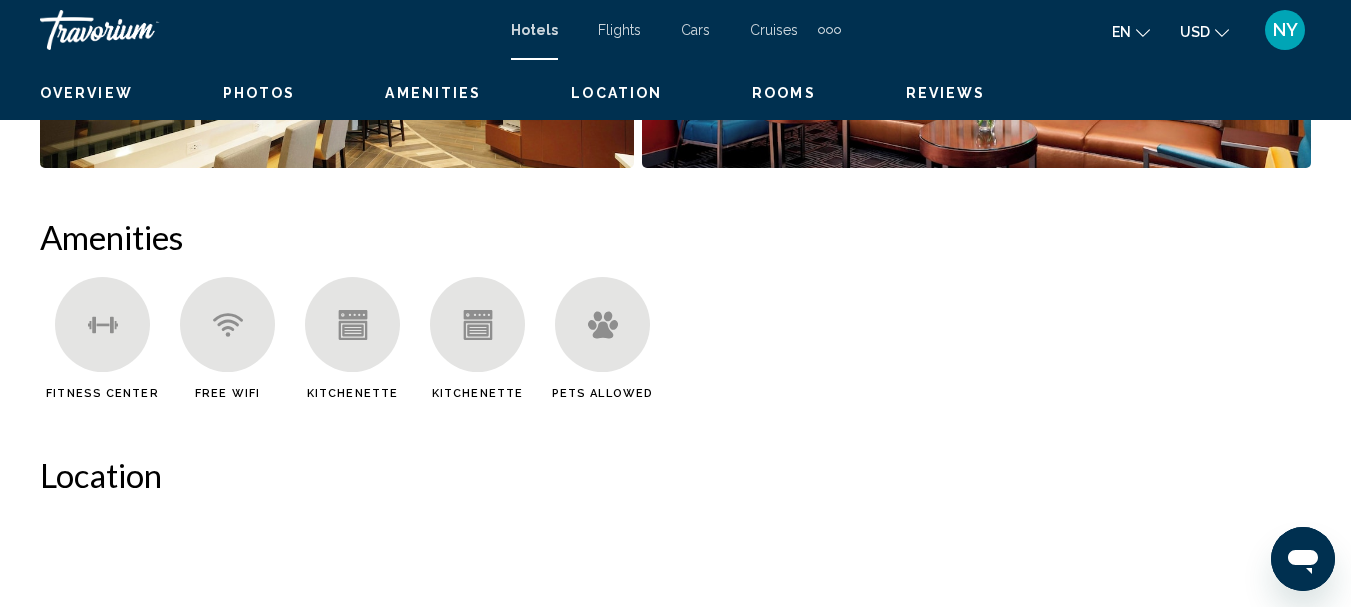 scroll, scrollTop: 231, scrollLeft: 0, axis: vertical 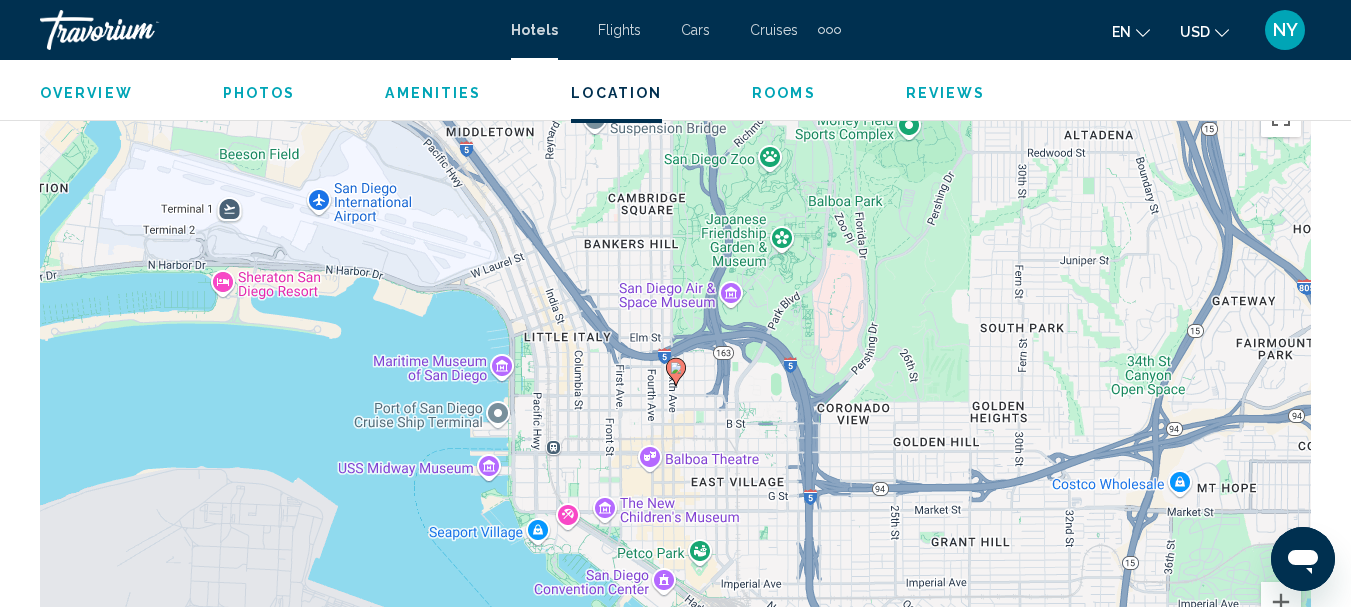 click on "To navigate, press the arrow keys. To activate drag with keyboard, press Alt + Enter. Once in keyboard drag state, use the arrow keys to move the marker. To complete the drag, press the Enter key. To cancel, press Escape." at bounding box center (675, 387) 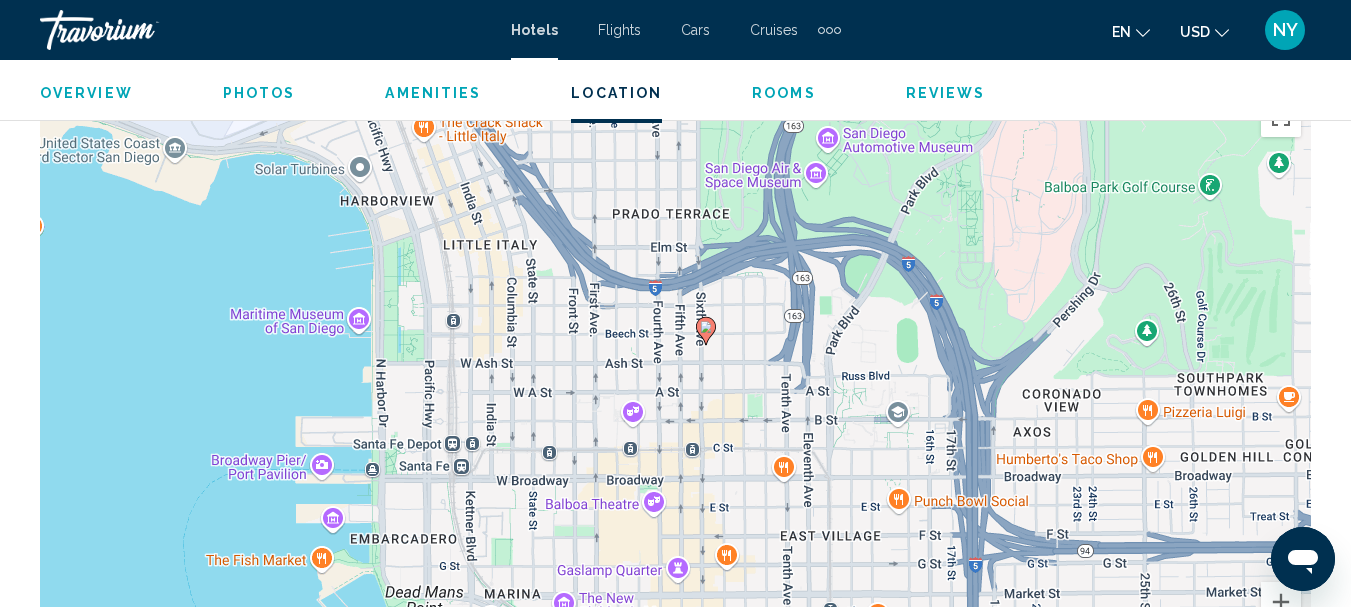 drag, startPoint x: 672, startPoint y: 426, endPoint x: 842, endPoint y: 467, distance: 174.87424 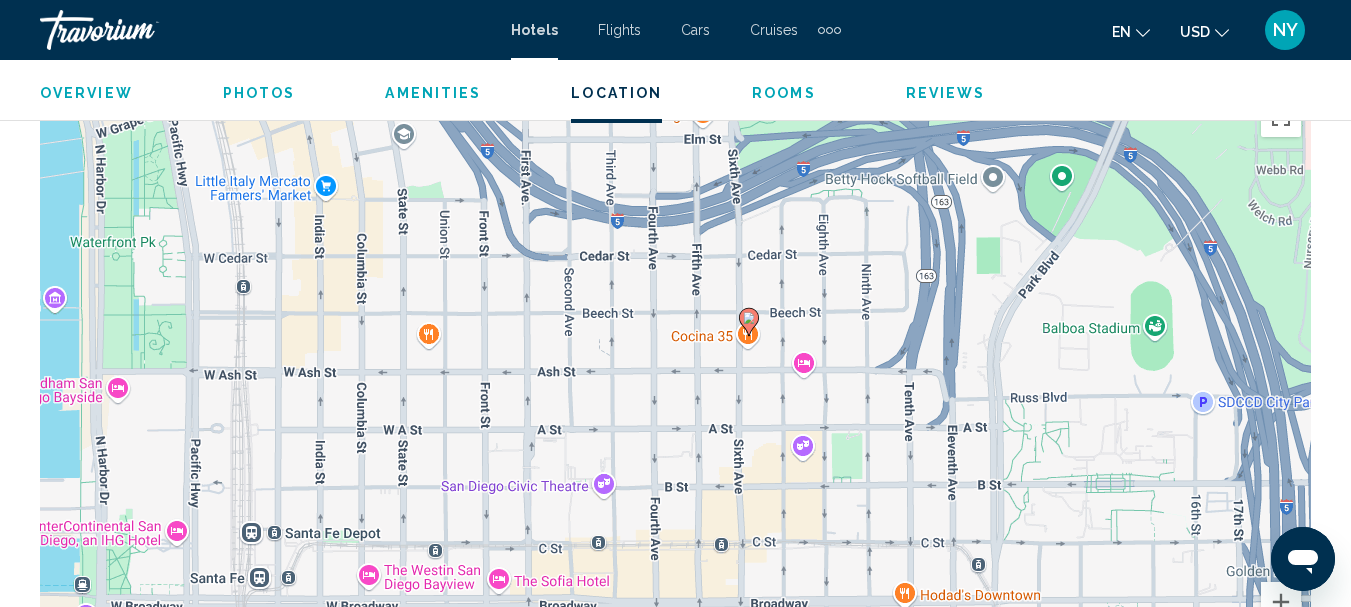 drag, startPoint x: 325, startPoint y: 335, endPoint x: 525, endPoint y: 445, distance: 228.25424 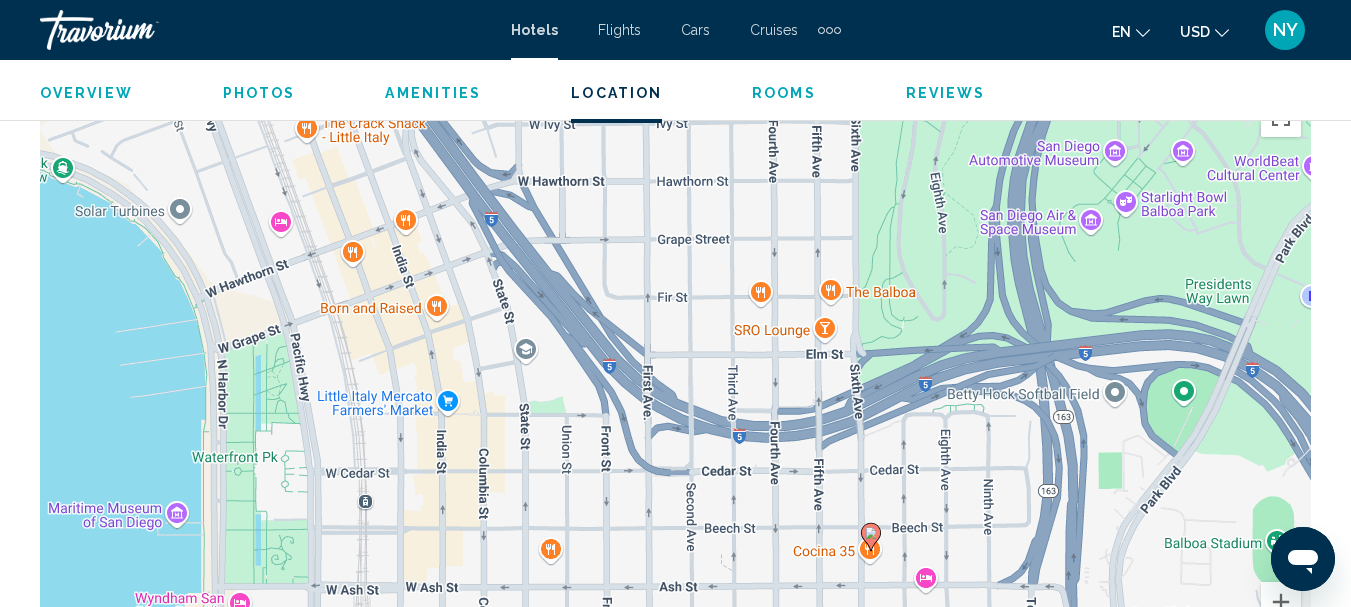 drag, startPoint x: 674, startPoint y: 354, endPoint x: 797, endPoint y: 571, distance: 249.43536 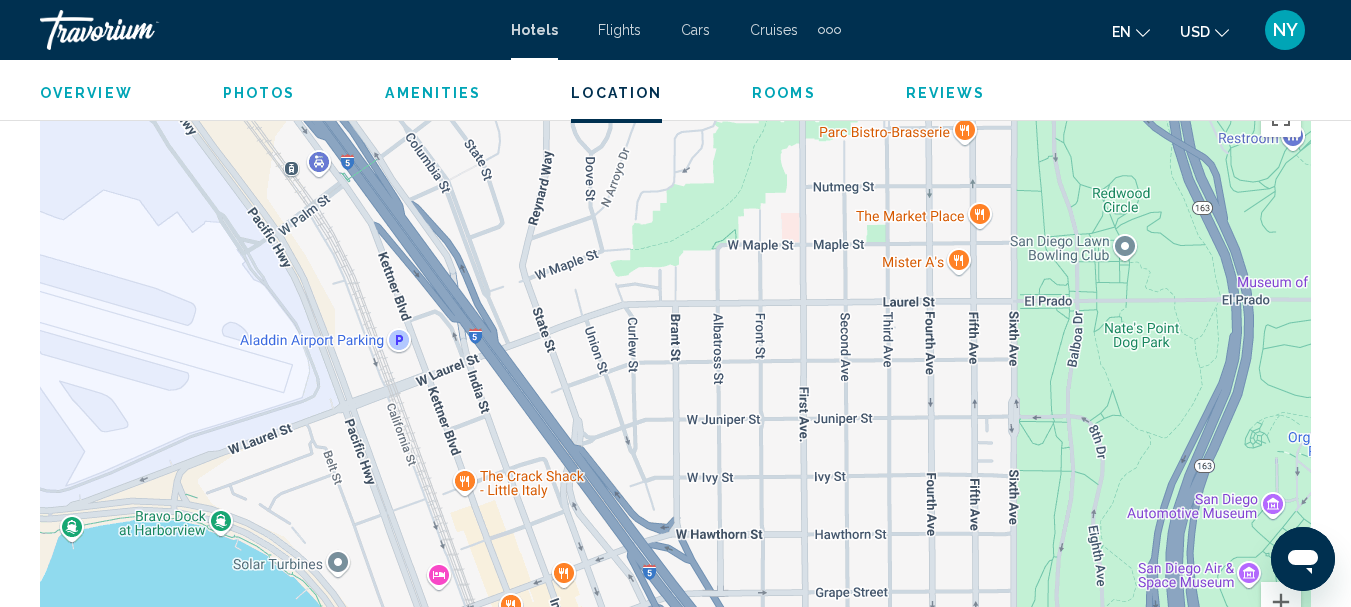 drag, startPoint x: 553, startPoint y: 280, endPoint x: 716, endPoint y: 646, distance: 400.6557 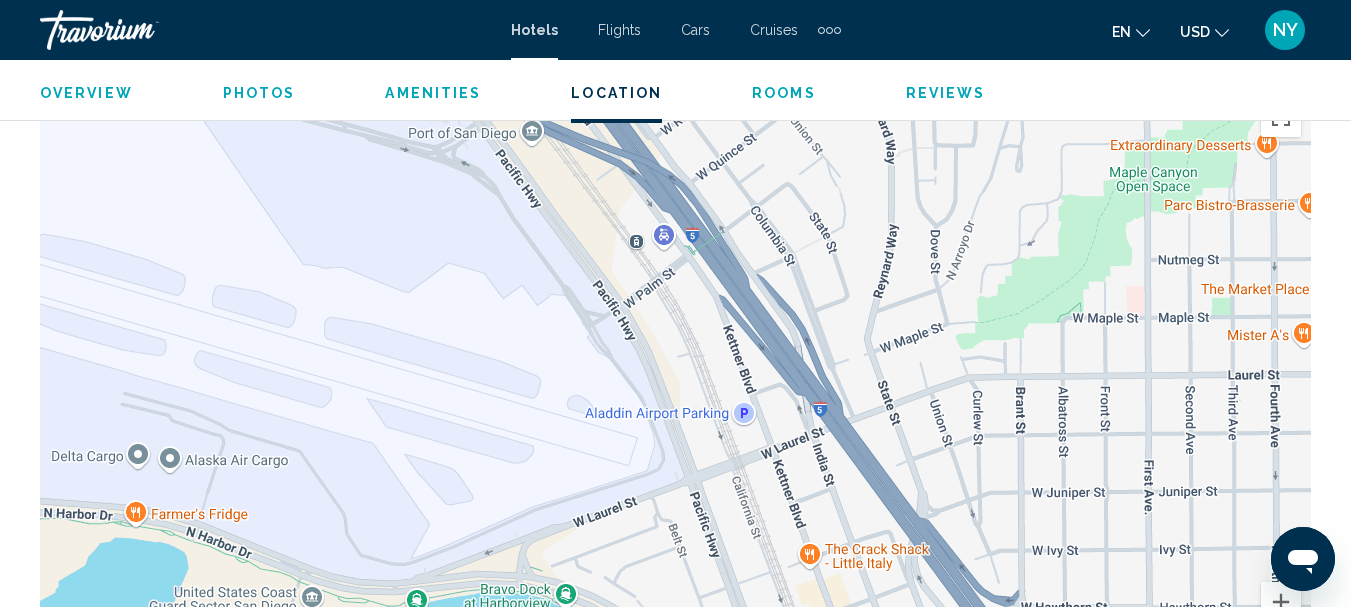 drag, startPoint x: 425, startPoint y: 506, endPoint x: 770, endPoint y: 578, distance: 352.43298 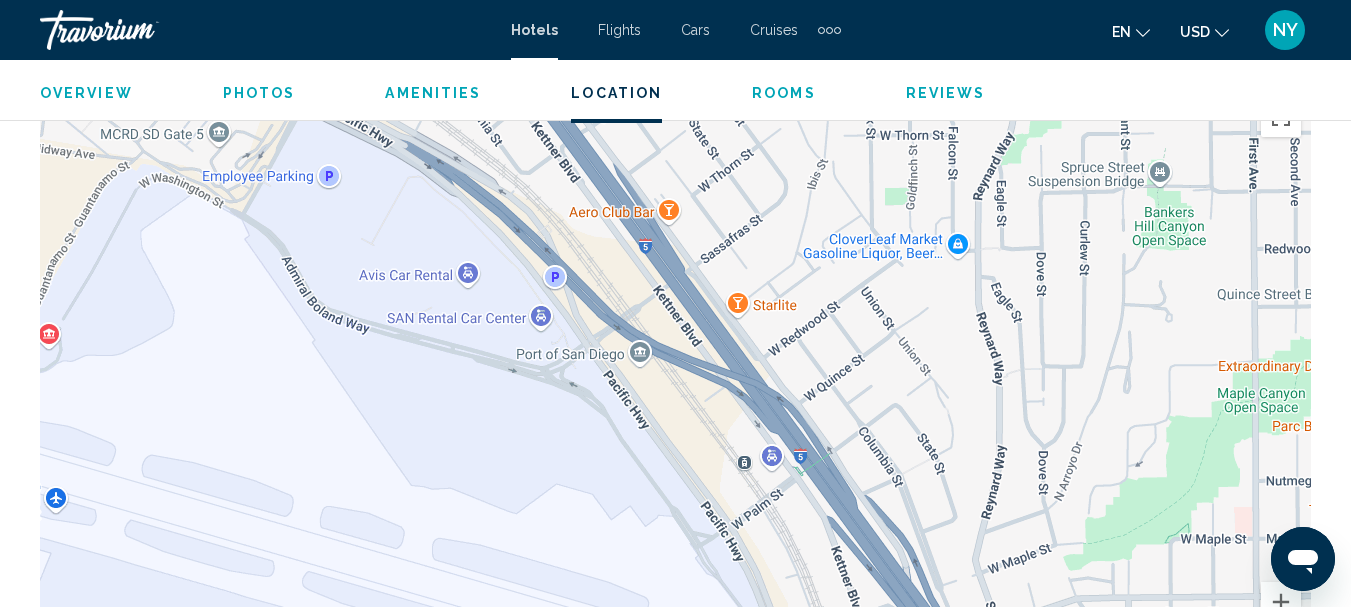 drag, startPoint x: 588, startPoint y: 325, endPoint x: 700, endPoint y: 548, distance: 249.5456 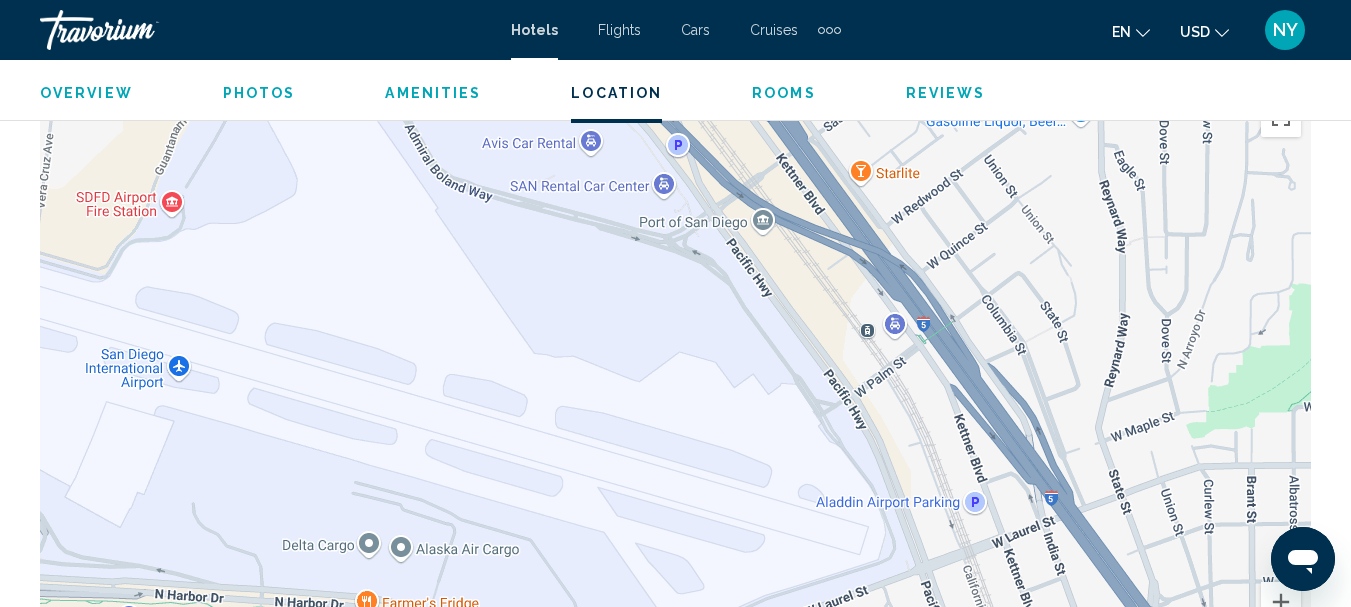 drag, startPoint x: 422, startPoint y: 277, endPoint x: 548, endPoint y: 149, distance: 179.61069 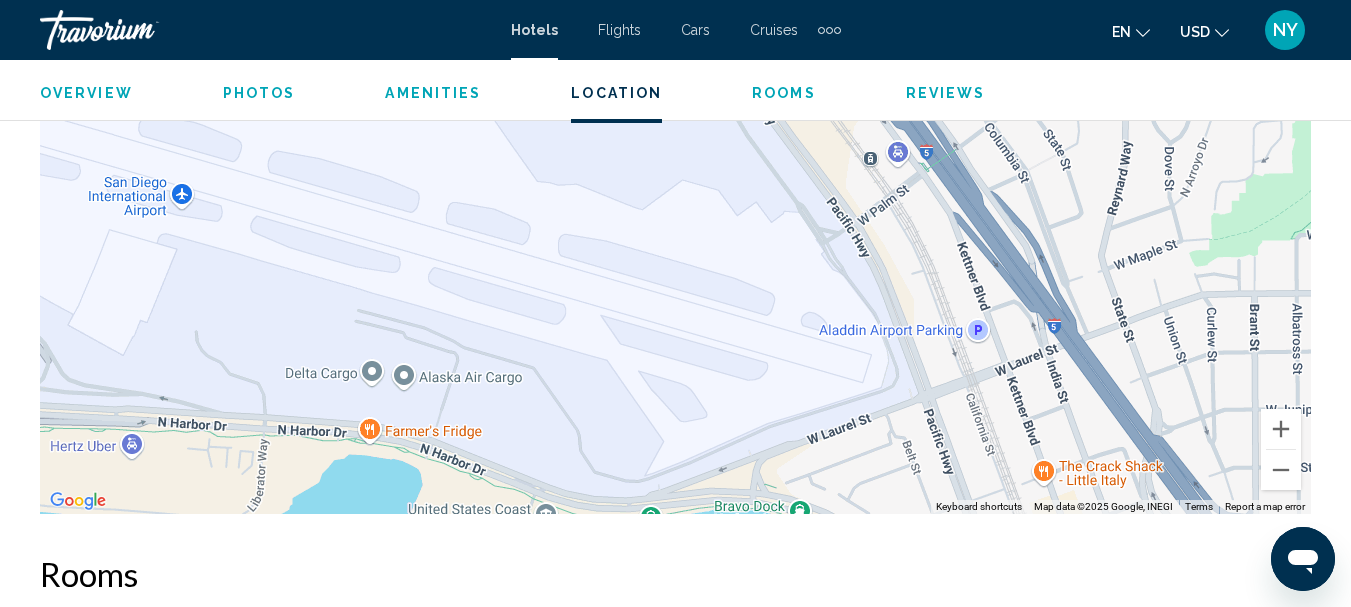 scroll, scrollTop: 2469, scrollLeft: 0, axis: vertical 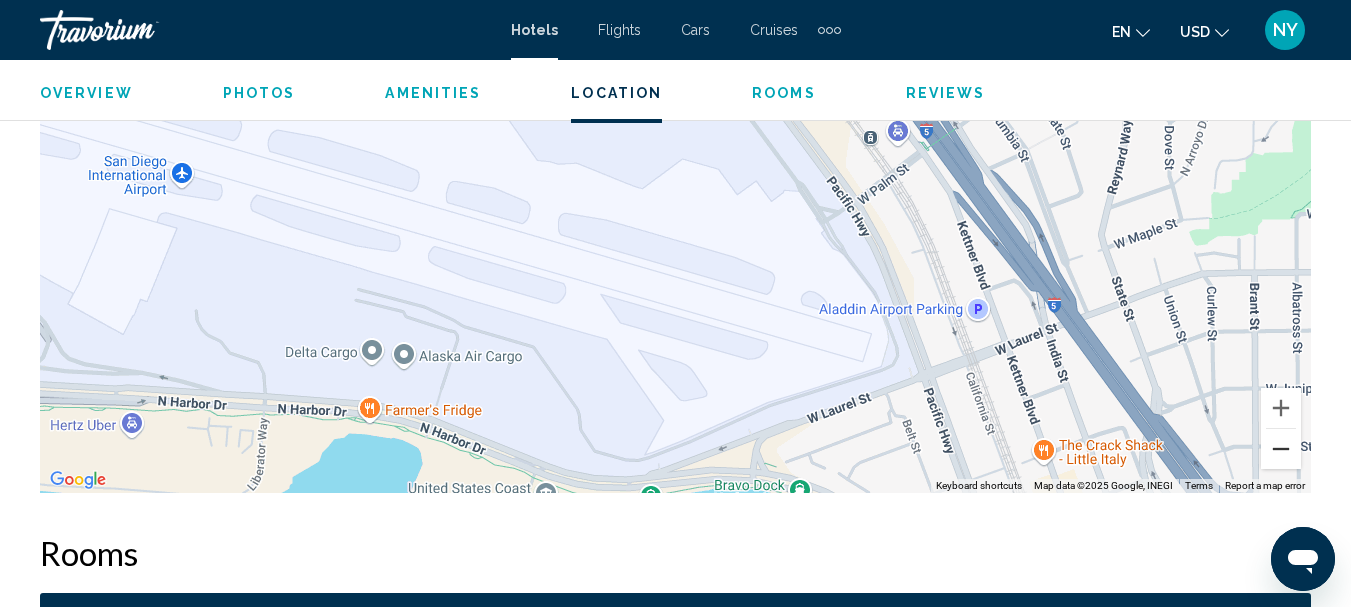 click at bounding box center (1281, 449) 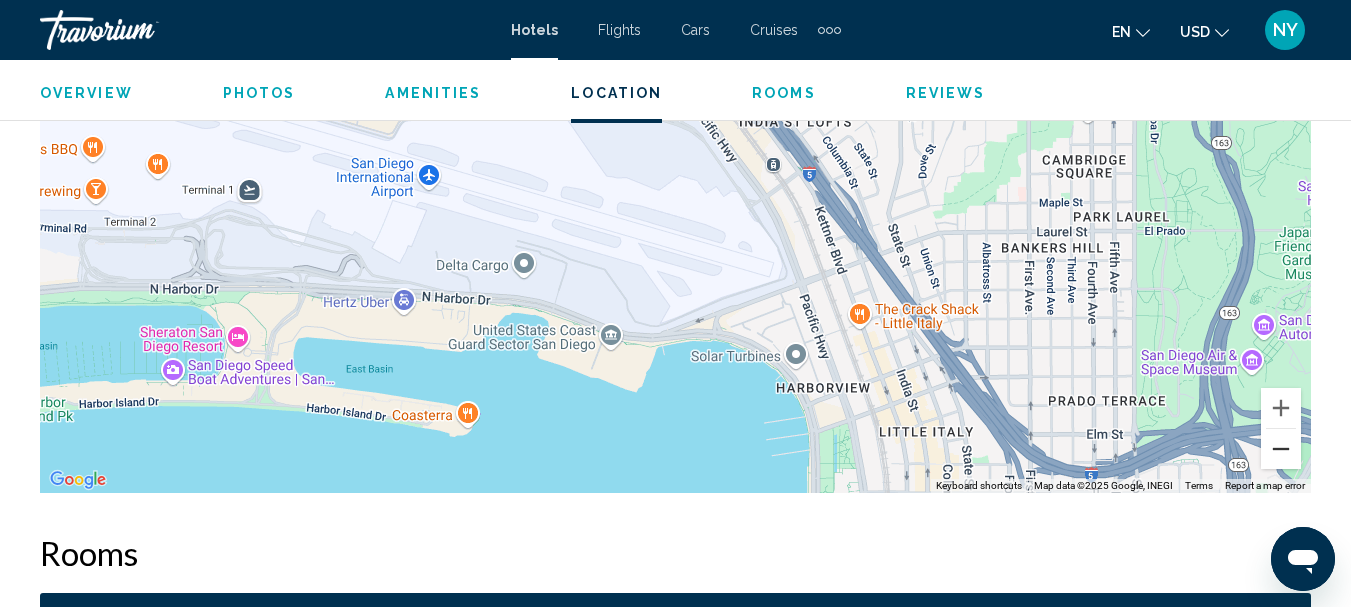 click at bounding box center [1281, 449] 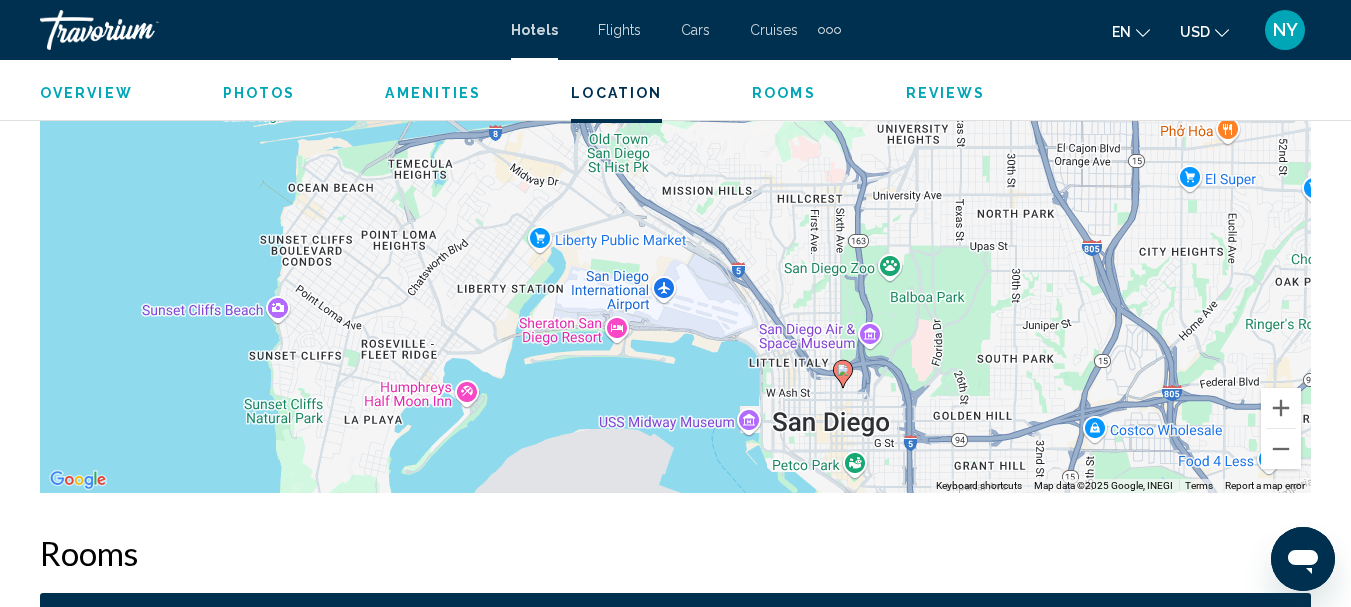 drag, startPoint x: 764, startPoint y: 294, endPoint x: 817, endPoint y: 412, distance: 129.3561 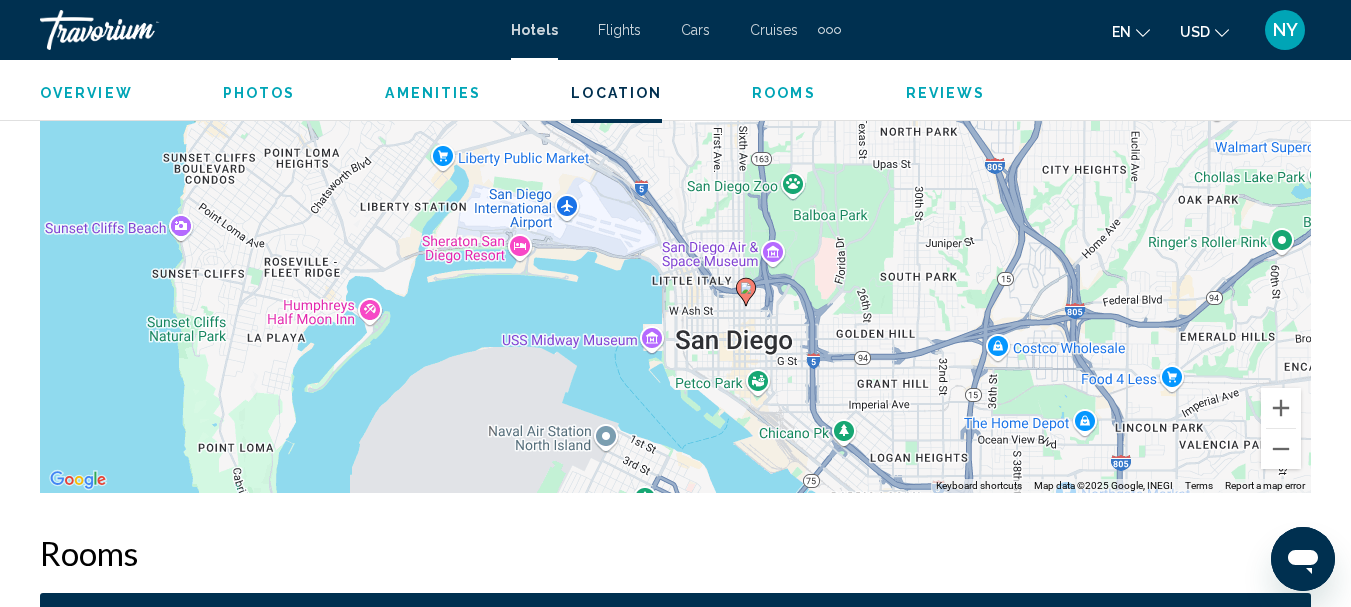 drag, startPoint x: 757, startPoint y: 179, endPoint x: 663, endPoint y: 104, distance: 120.2539 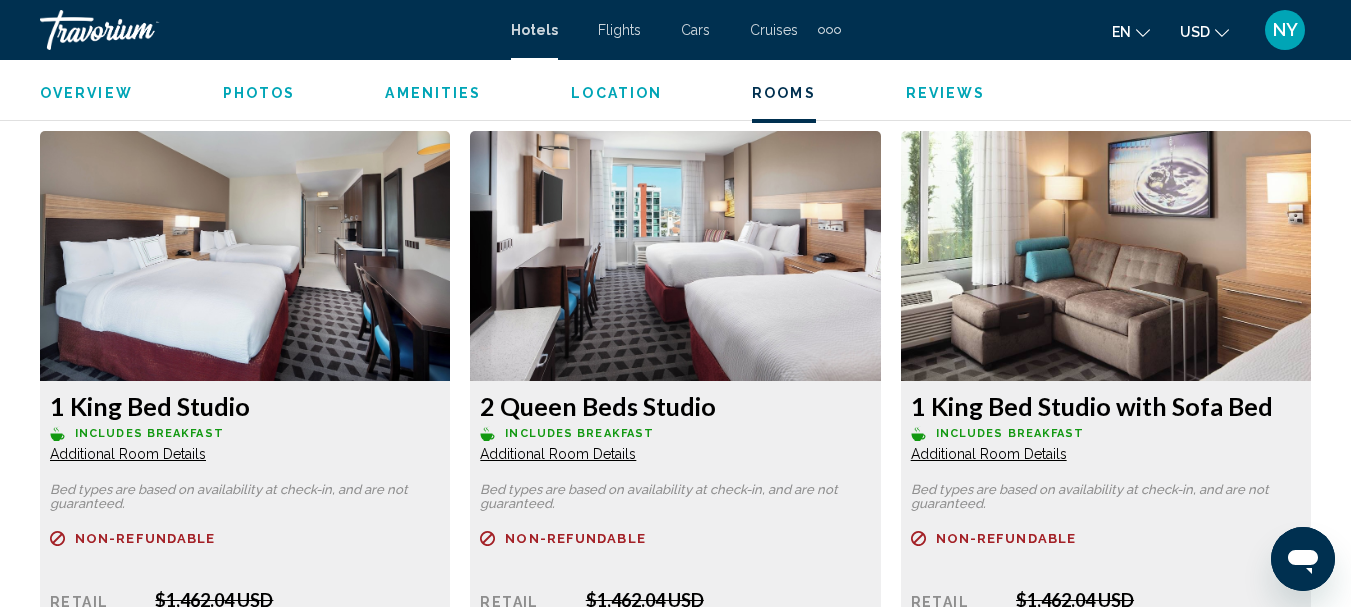 scroll, scrollTop: 3092, scrollLeft: 0, axis: vertical 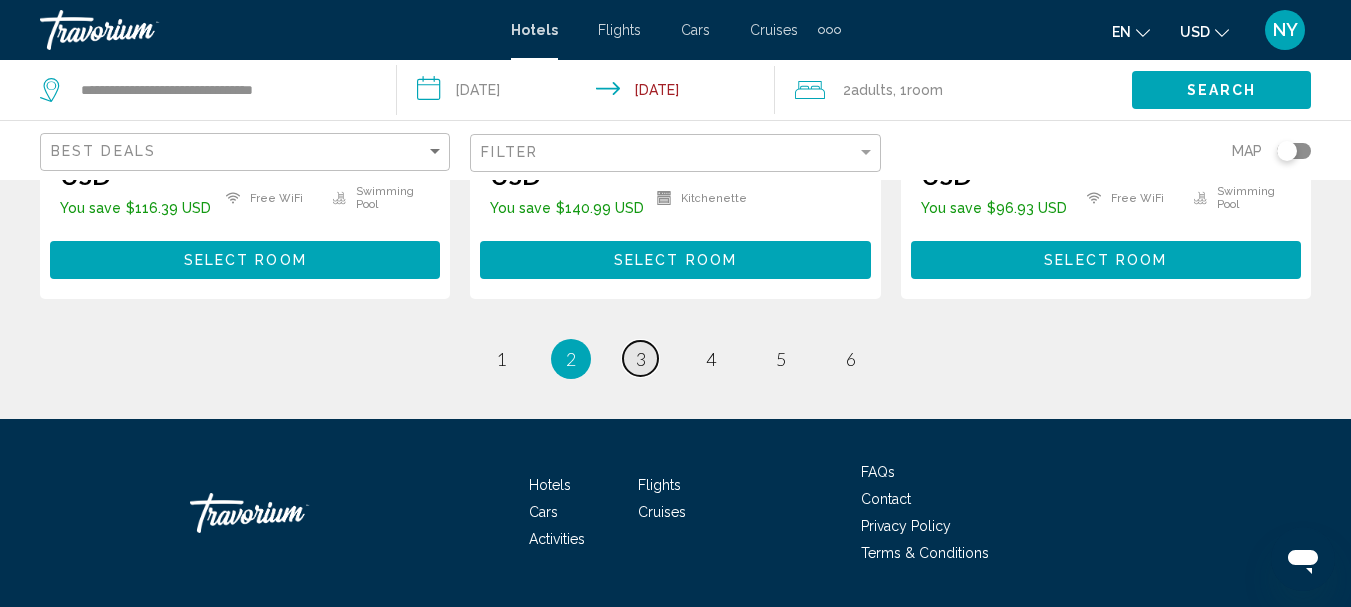 click on "3" at bounding box center (641, 359) 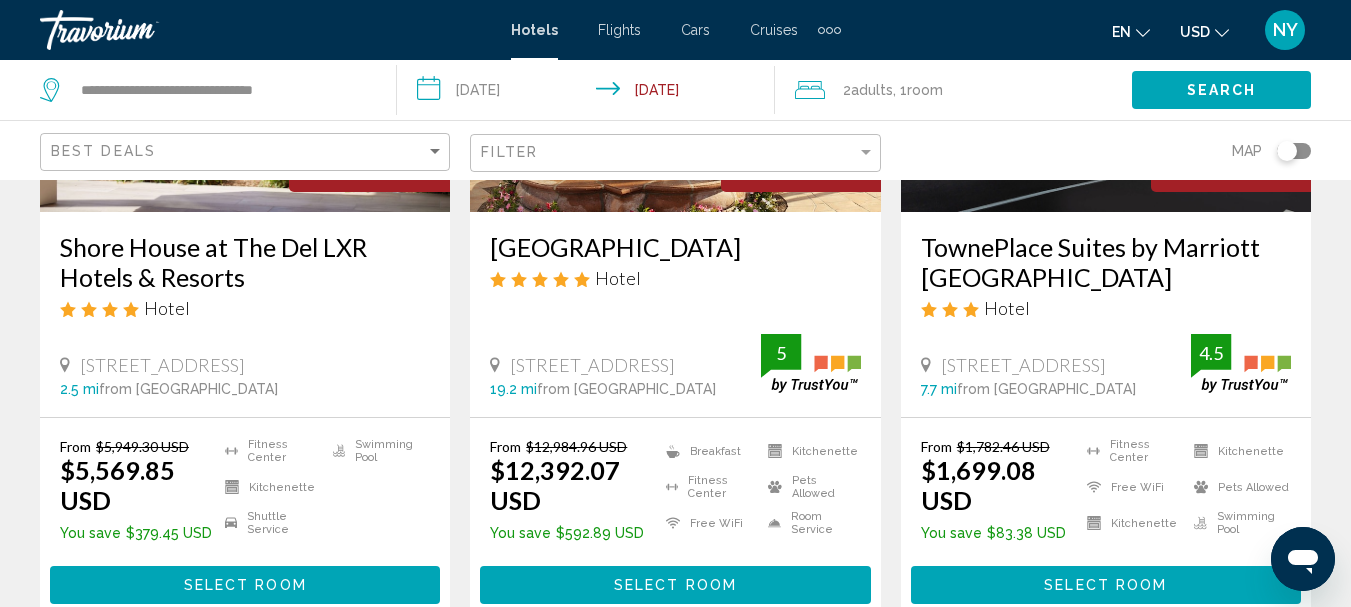 scroll, scrollTop: 0, scrollLeft: 0, axis: both 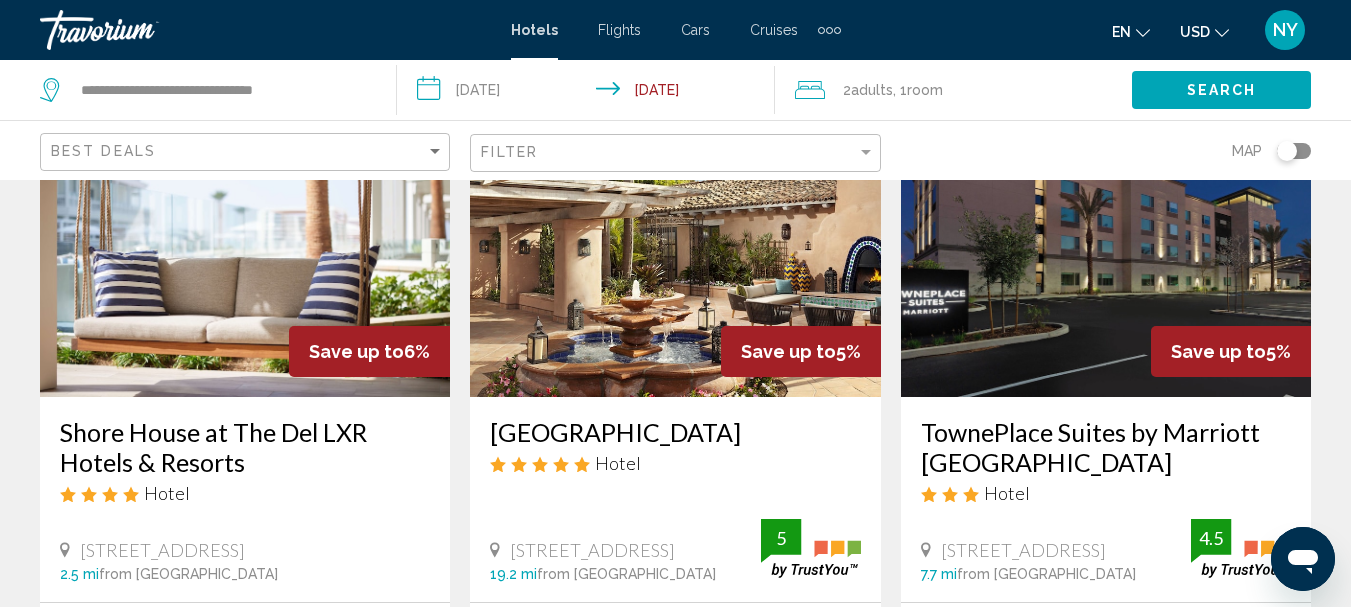 click on "TownePlace Suites by Marriott [GEOGRAPHIC_DATA]" at bounding box center [1106, 447] 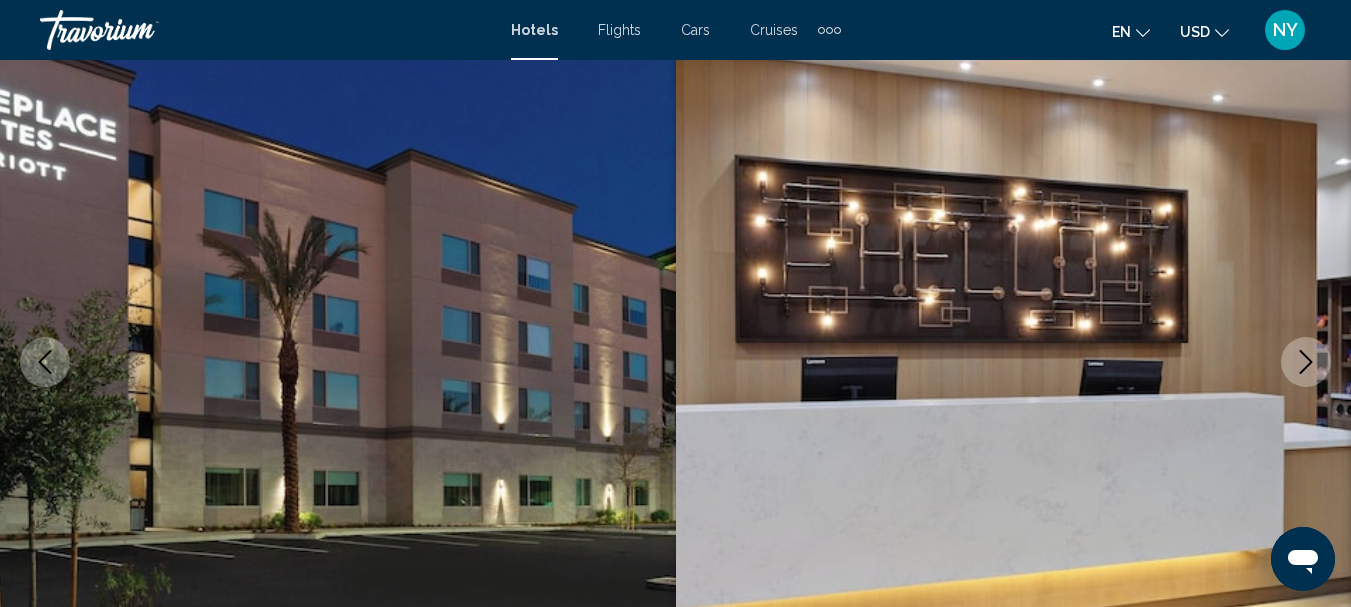 scroll, scrollTop: 232, scrollLeft: 0, axis: vertical 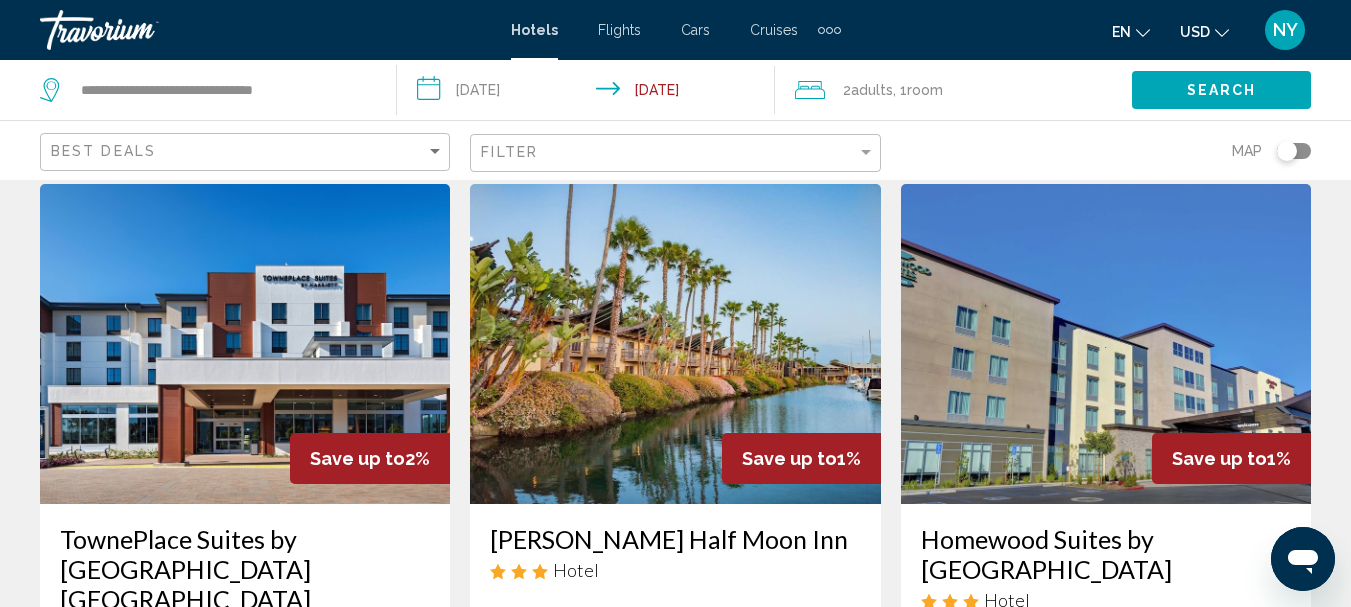 click on "TownePlace Suites by [GEOGRAPHIC_DATA] [GEOGRAPHIC_DATA]" at bounding box center [245, 569] 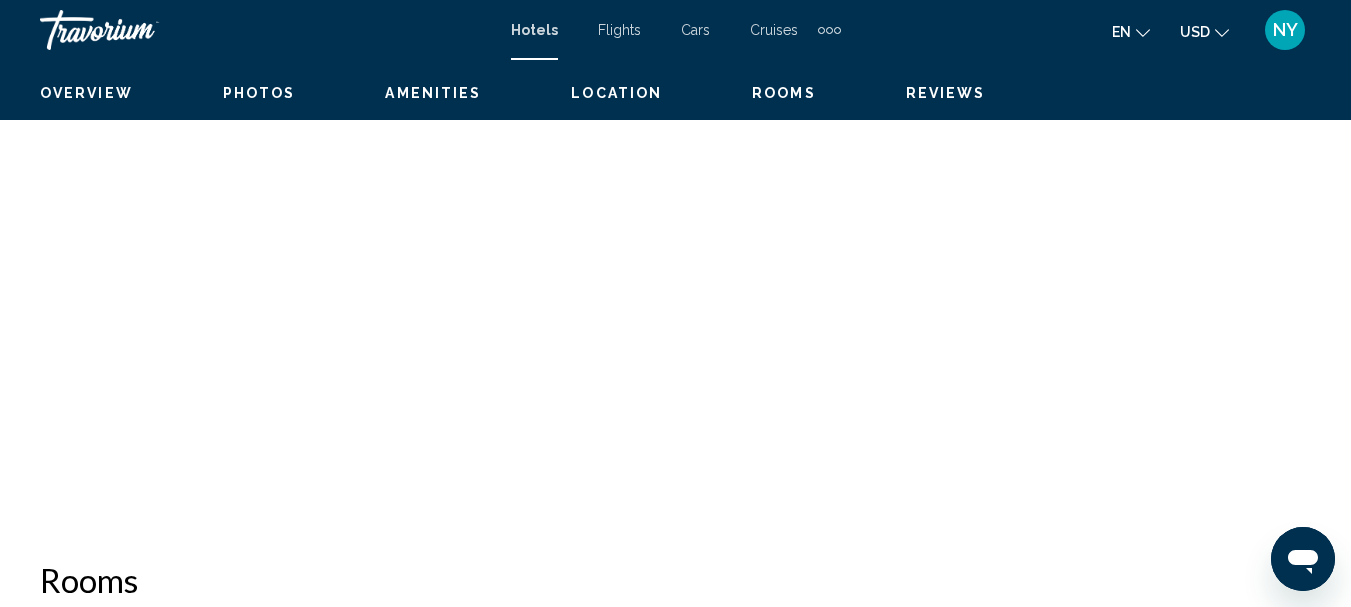 scroll, scrollTop: 232, scrollLeft: 0, axis: vertical 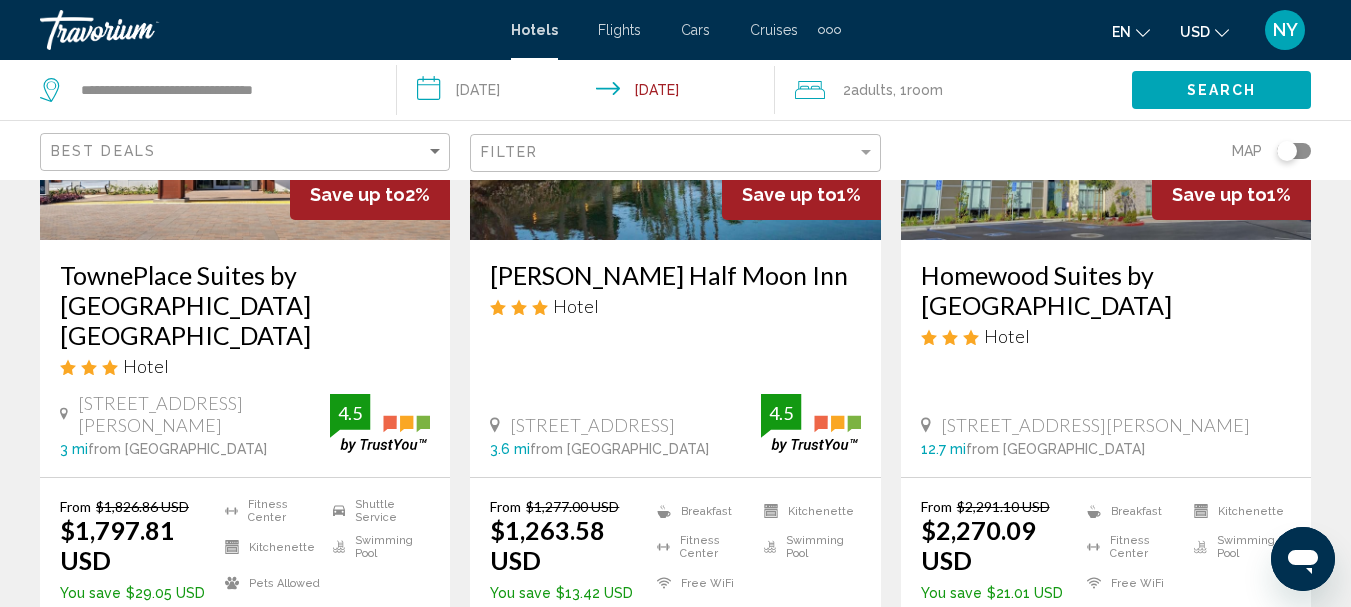 click on "[PERSON_NAME] Half Moon Inn" at bounding box center [675, 275] 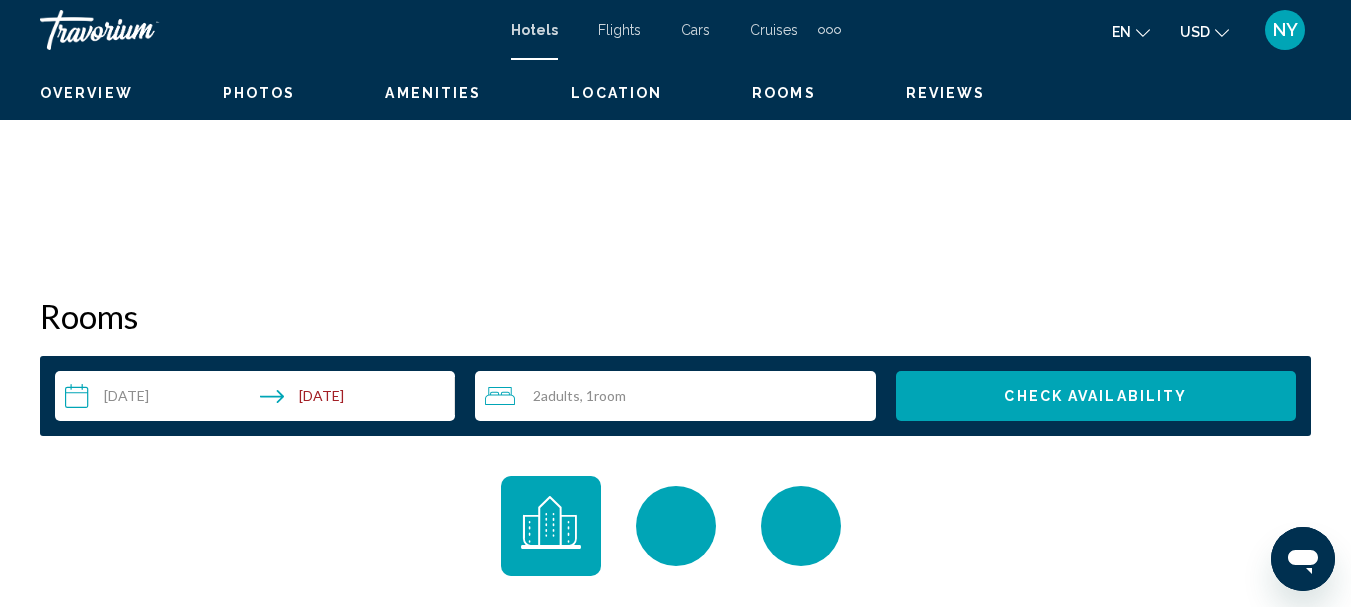 scroll, scrollTop: 232, scrollLeft: 0, axis: vertical 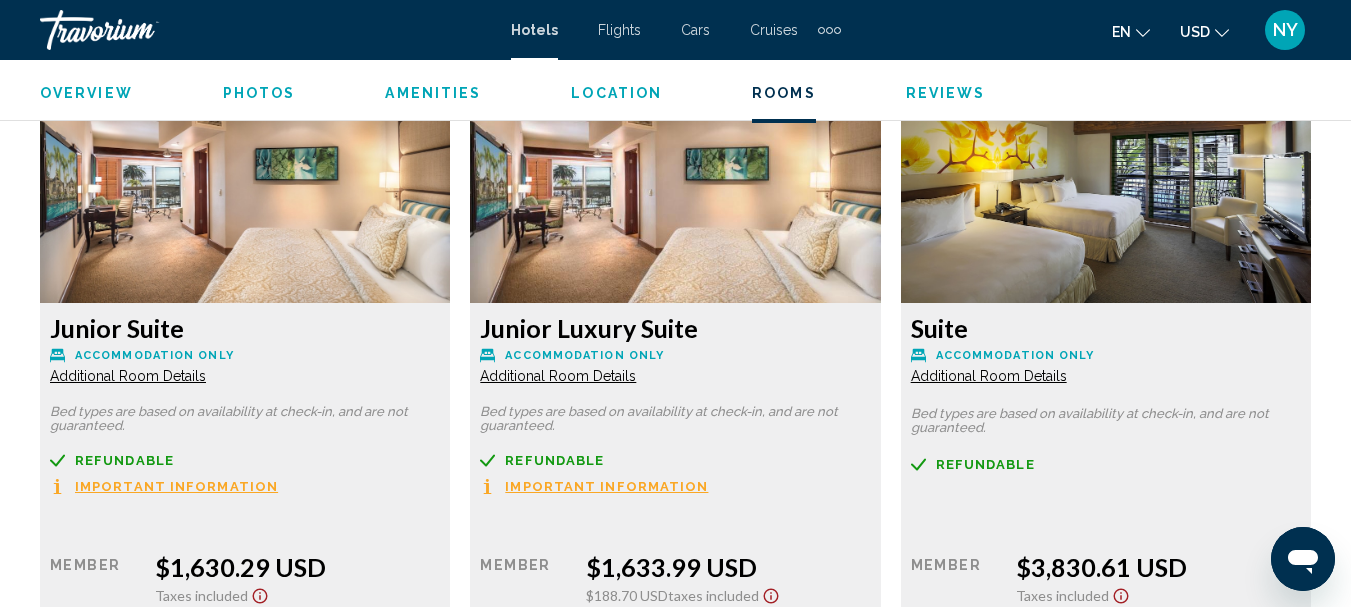 click on "Additional Room Details" at bounding box center (128, -1736) 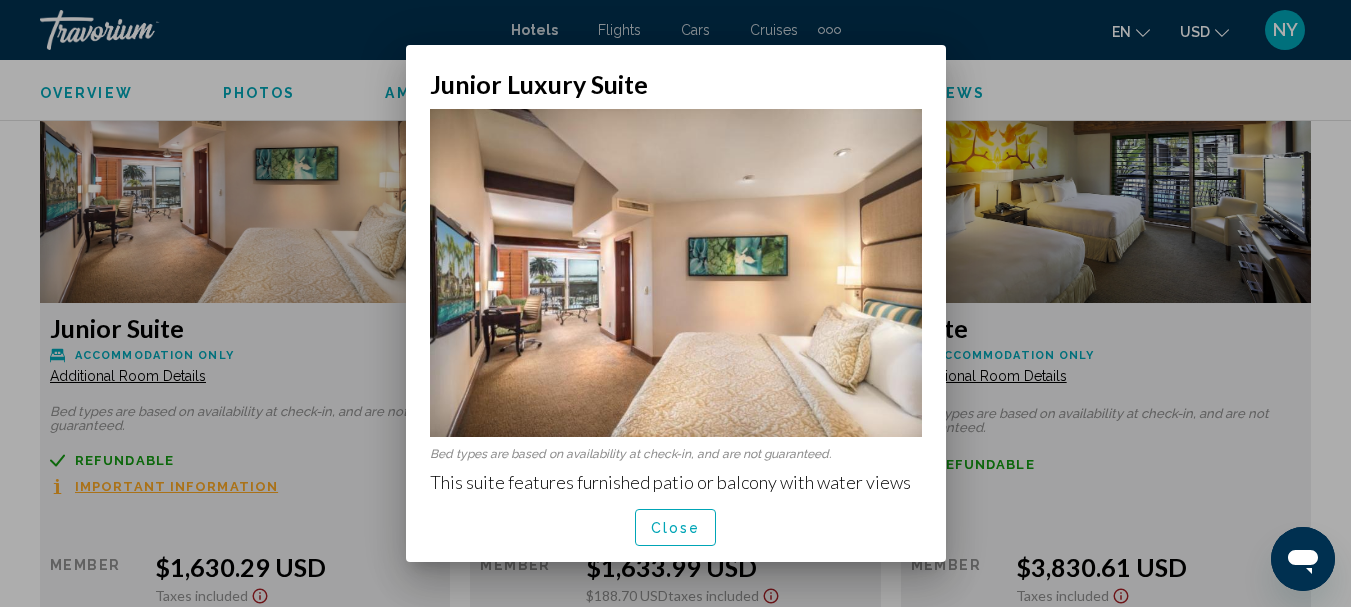 scroll, scrollTop: 0, scrollLeft: 0, axis: both 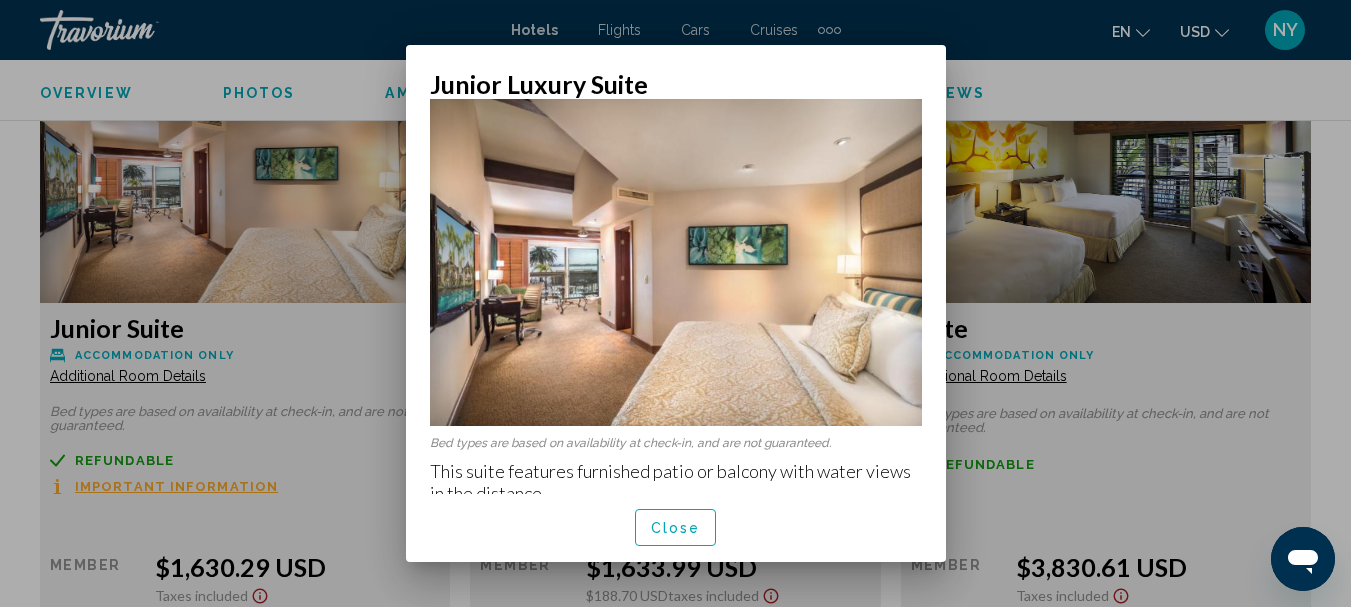 click on "Close" at bounding box center [676, 528] 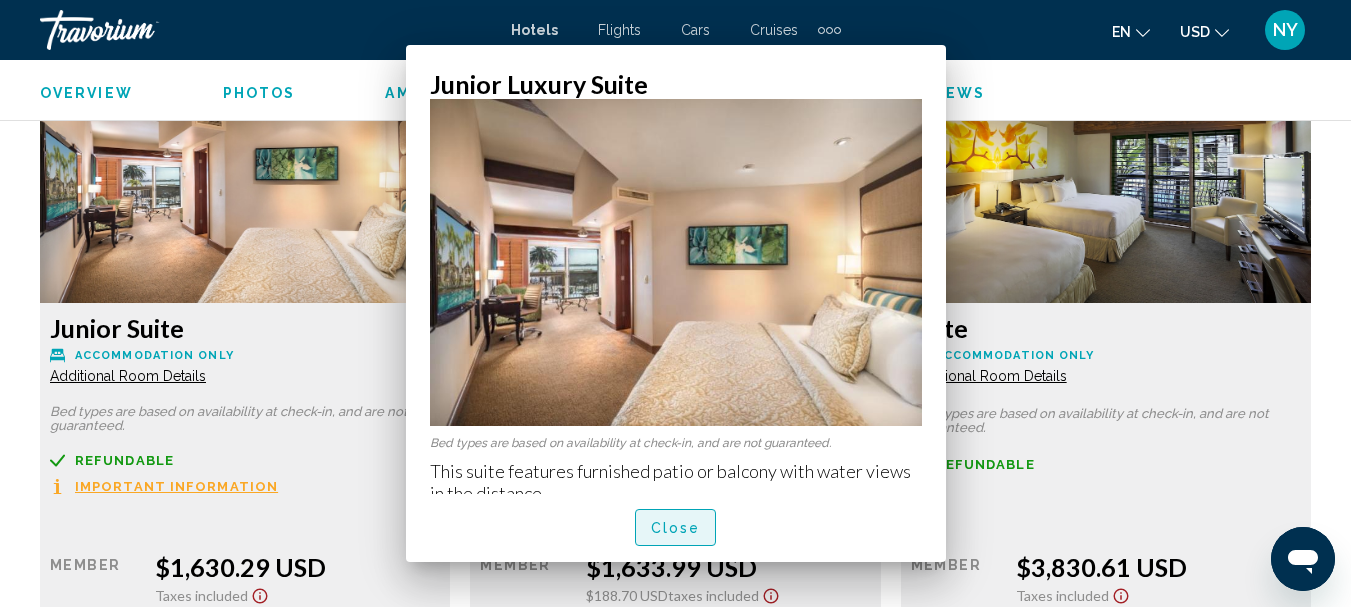 scroll, scrollTop: 5241, scrollLeft: 0, axis: vertical 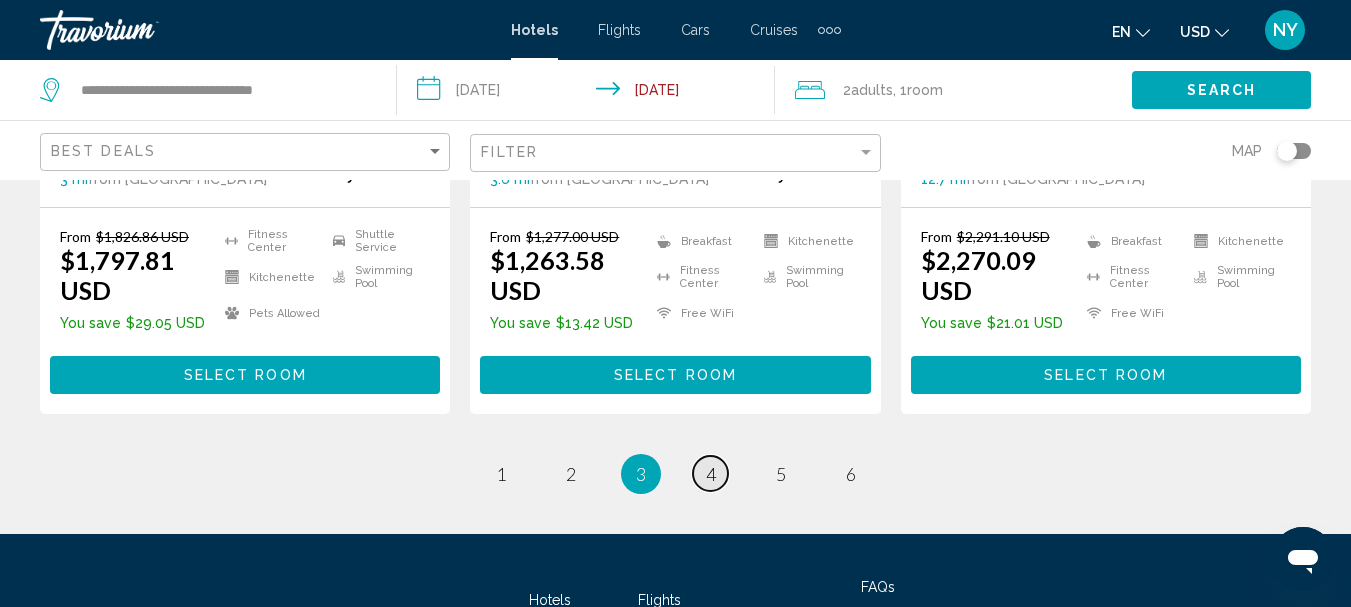 click on "page  4" at bounding box center [710, 473] 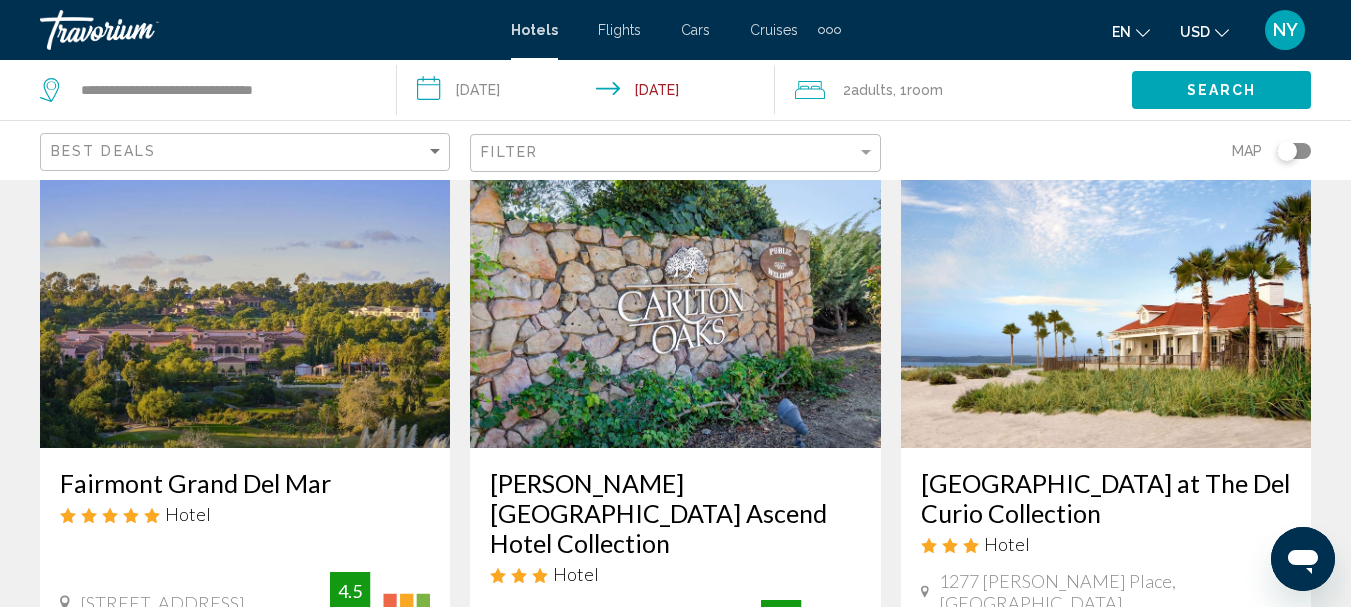 scroll, scrollTop: 0, scrollLeft: 0, axis: both 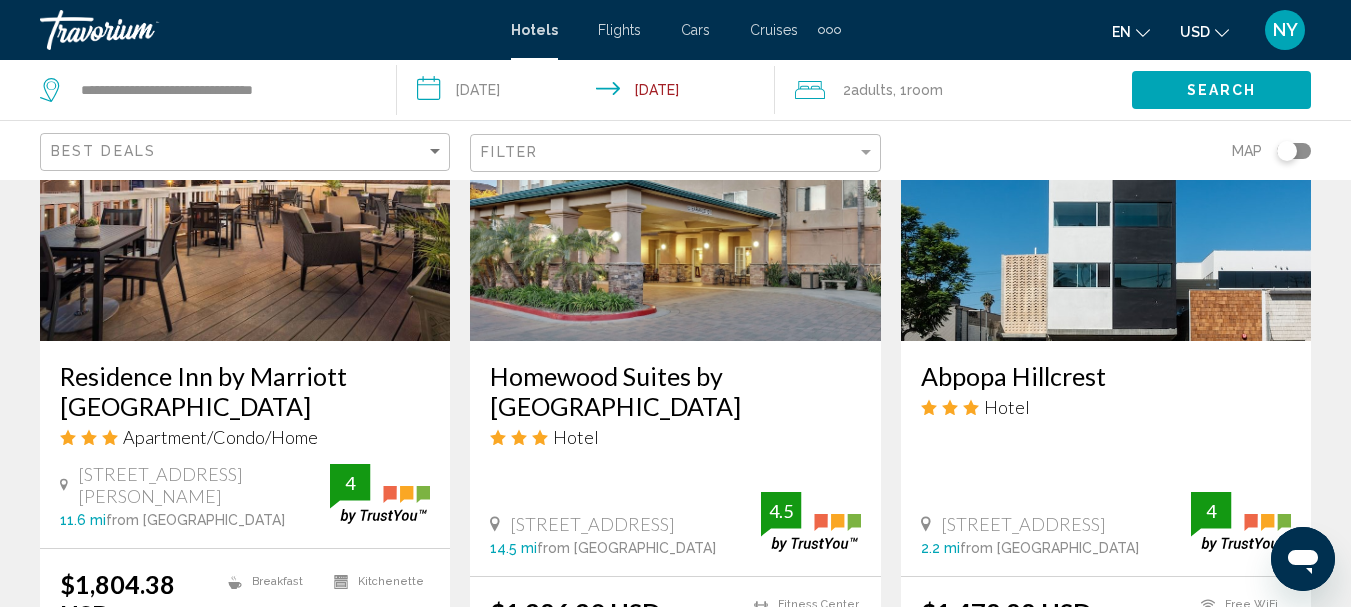click on "Residence Inn by Marriott [GEOGRAPHIC_DATA]" at bounding box center (245, 391) 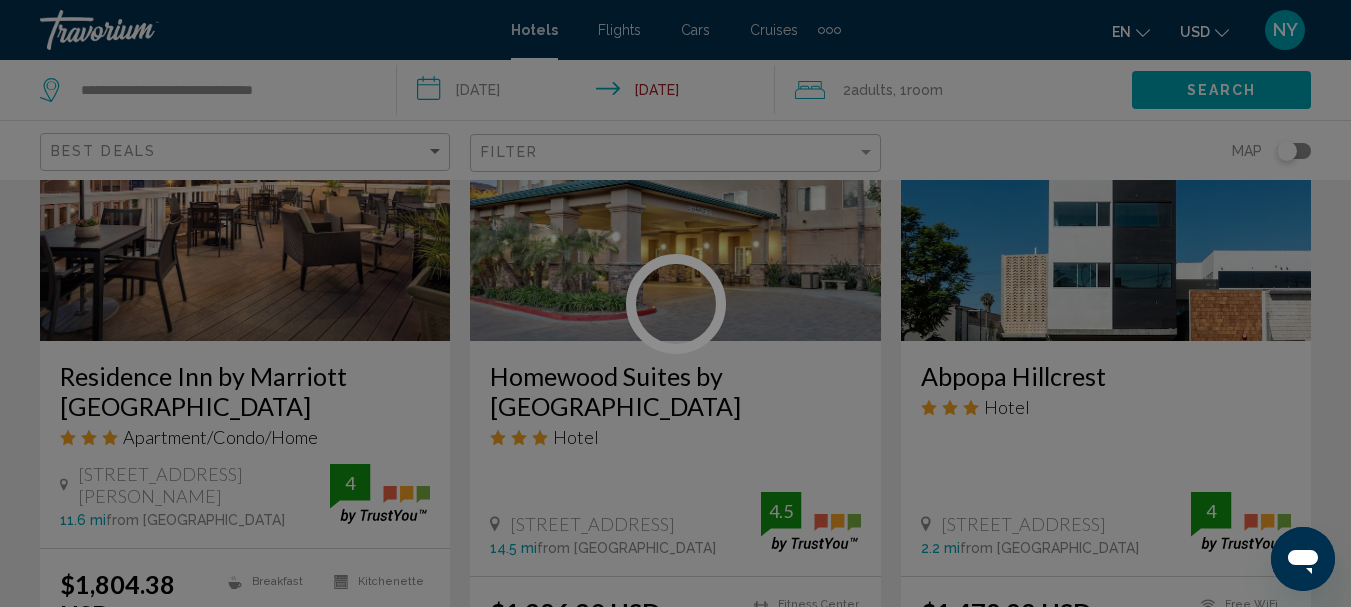 click at bounding box center [675, 303] 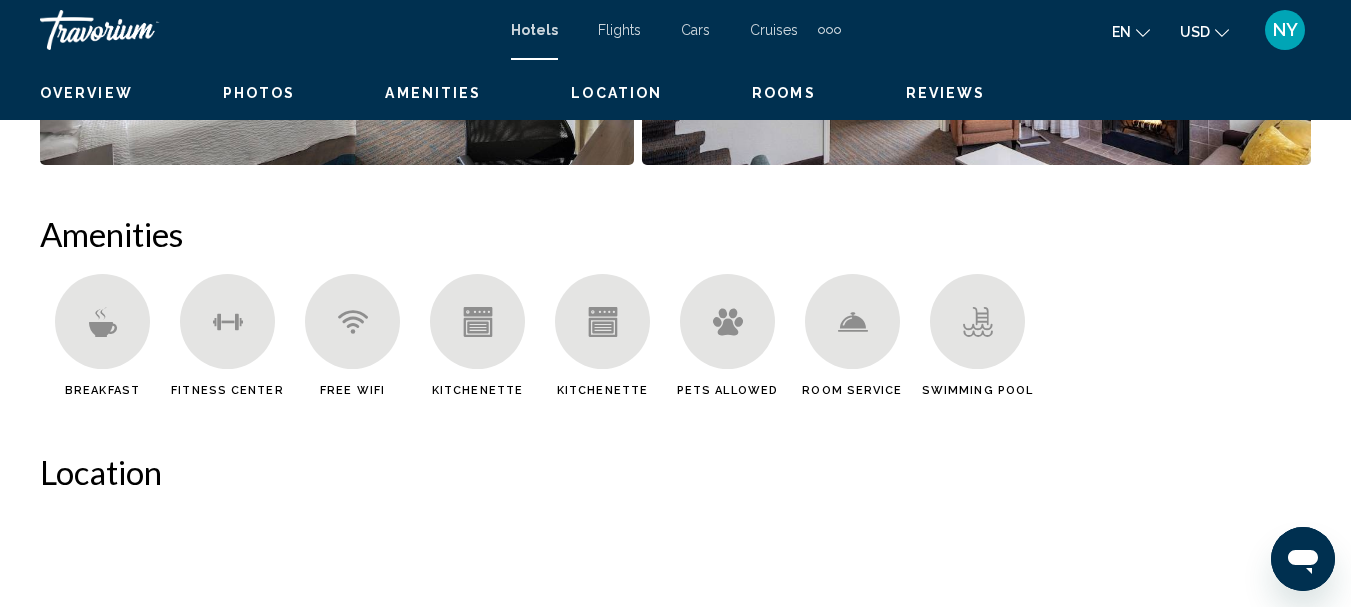 scroll, scrollTop: 232, scrollLeft: 0, axis: vertical 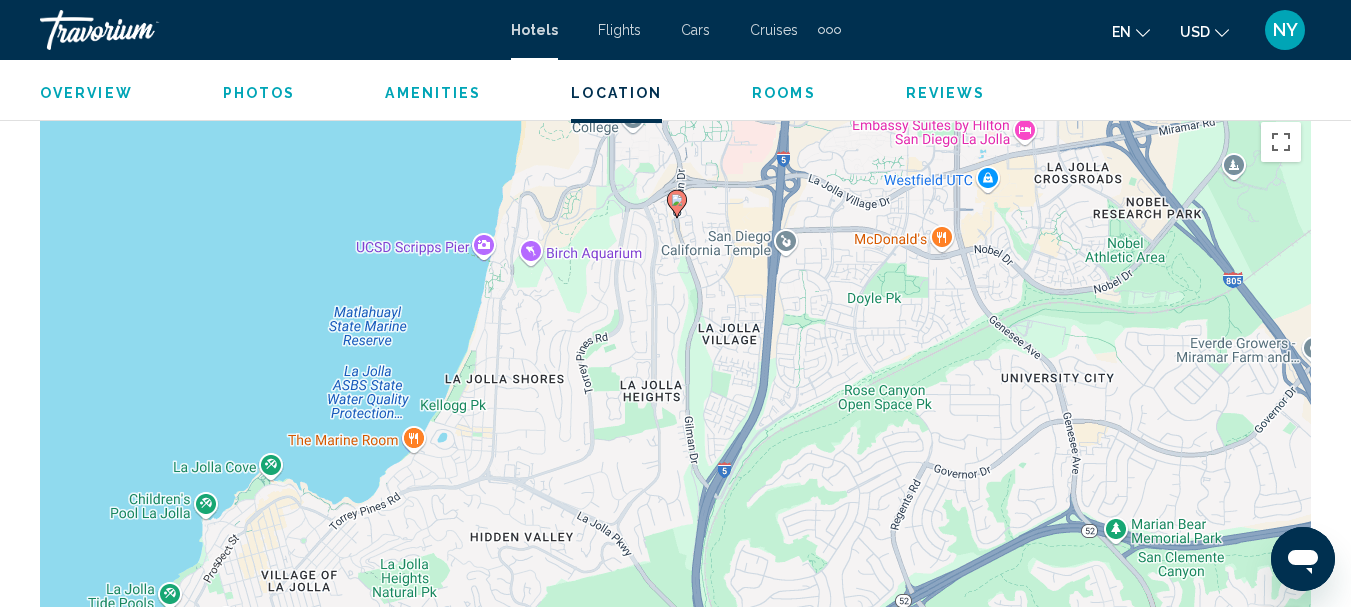 drag, startPoint x: 838, startPoint y: 469, endPoint x: 836, endPoint y: 257, distance: 212.00943 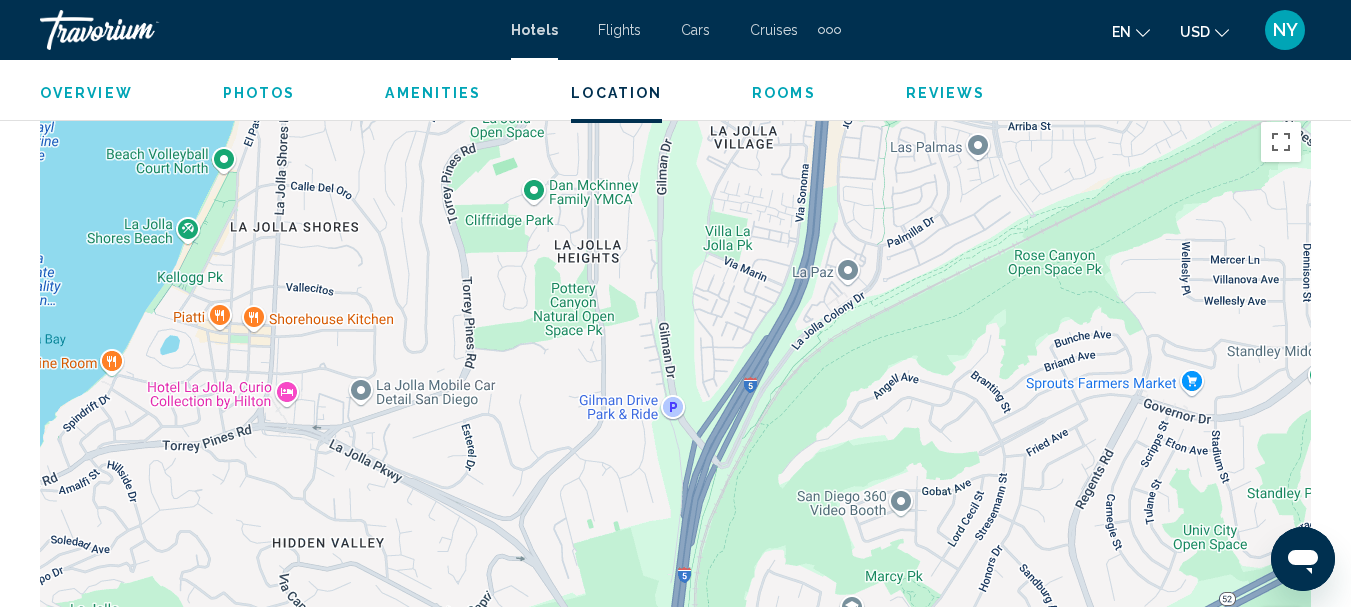 click on "To navigate, press the arrow keys." at bounding box center [675, 412] 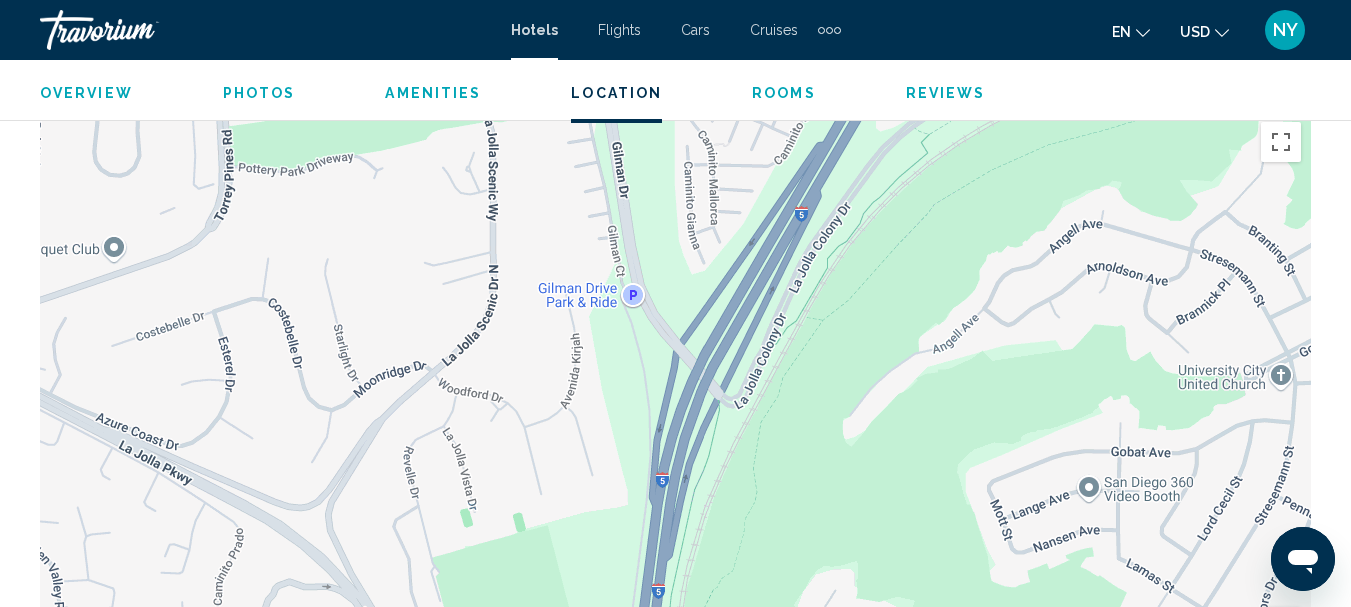 click on "To navigate, press the arrow keys." at bounding box center [675, 412] 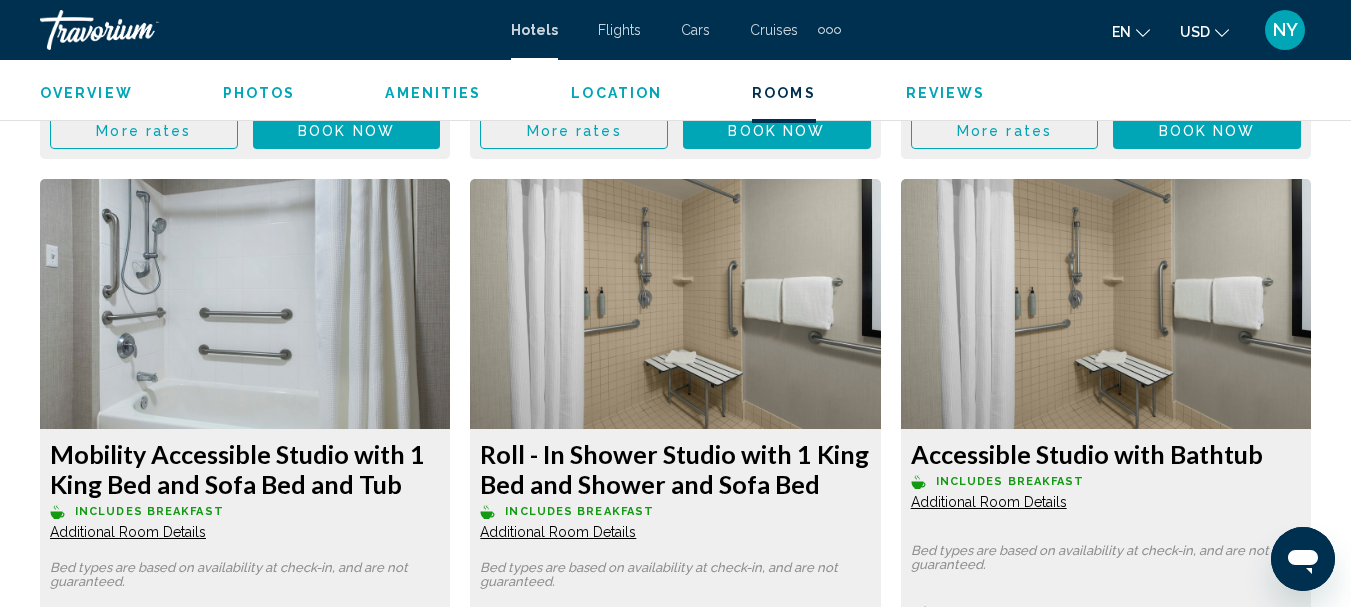 scroll, scrollTop: 4044, scrollLeft: 0, axis: vertical 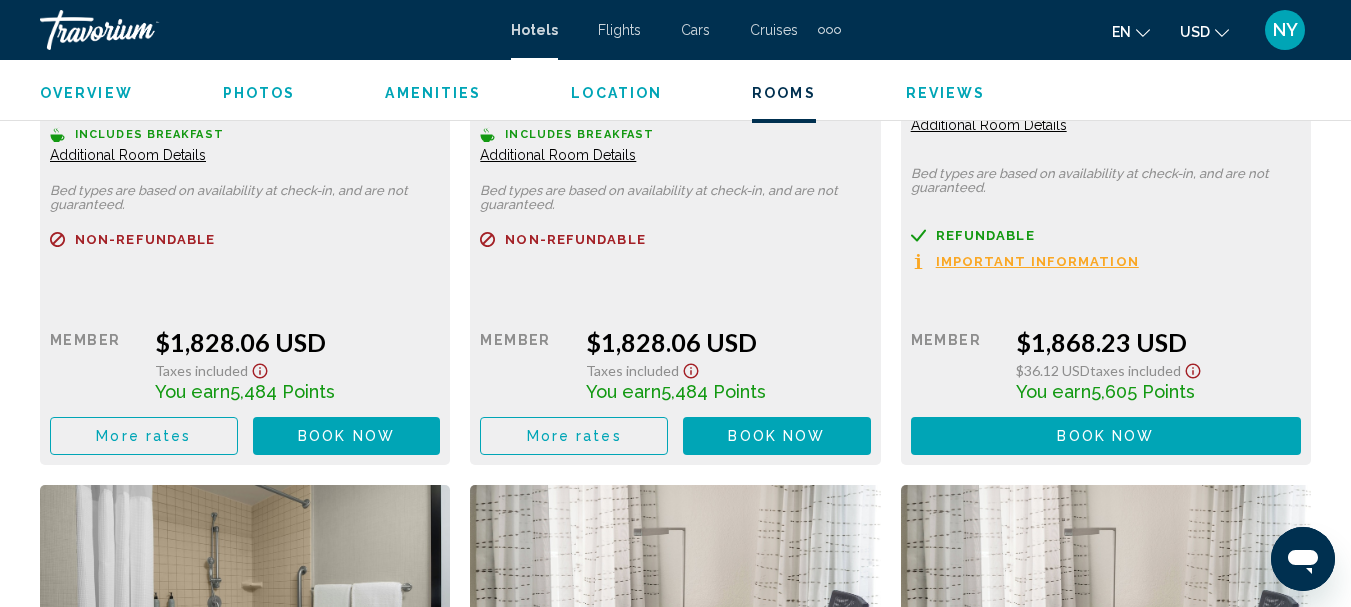 drag, startPoint x: 688, startPoint y: 222, endPoint x: 828, endPoint y: 617, distance: 419.07635 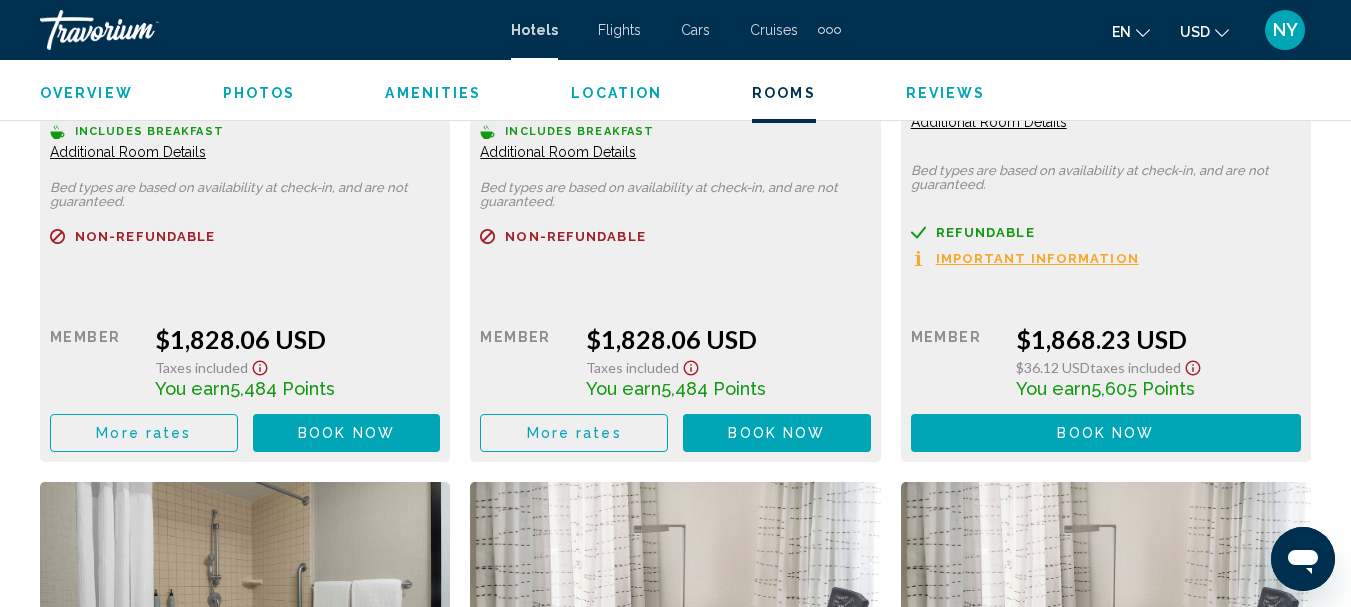 click on "Skip to main content Hotels Flights Cars Cruises Activities Hotels Flights Cars Cruises Activities en
English Español Français Italiano Português русский USD
USD ($) MXN (Mex$) CAD (Can$) GBP (£) EUR (€) AUD (A$) NZD (NZ$) CNY (CN¥) NY Login
[GEOGRAPHIC_DATA], [GEOGRAPHIC_DATA], [DEMOGRAPHIC_DATA][GEOGRAPHIC_DATA] by Marriott [GEOGRAPHIC_DATA] [GEOGRAPHIC_DATA]
4 Address [STREET_ADDRESS][PERSON_NAME] Overview
Photos
Amenities
Location
Rooms
Reviews
Check Availability Check Availability Overview Type Apartment Address [STREET_ADDRESS][PERSON_NAME] Description Read more
Photos Amenities
Breakfast" at bounding box center (675, -3718) 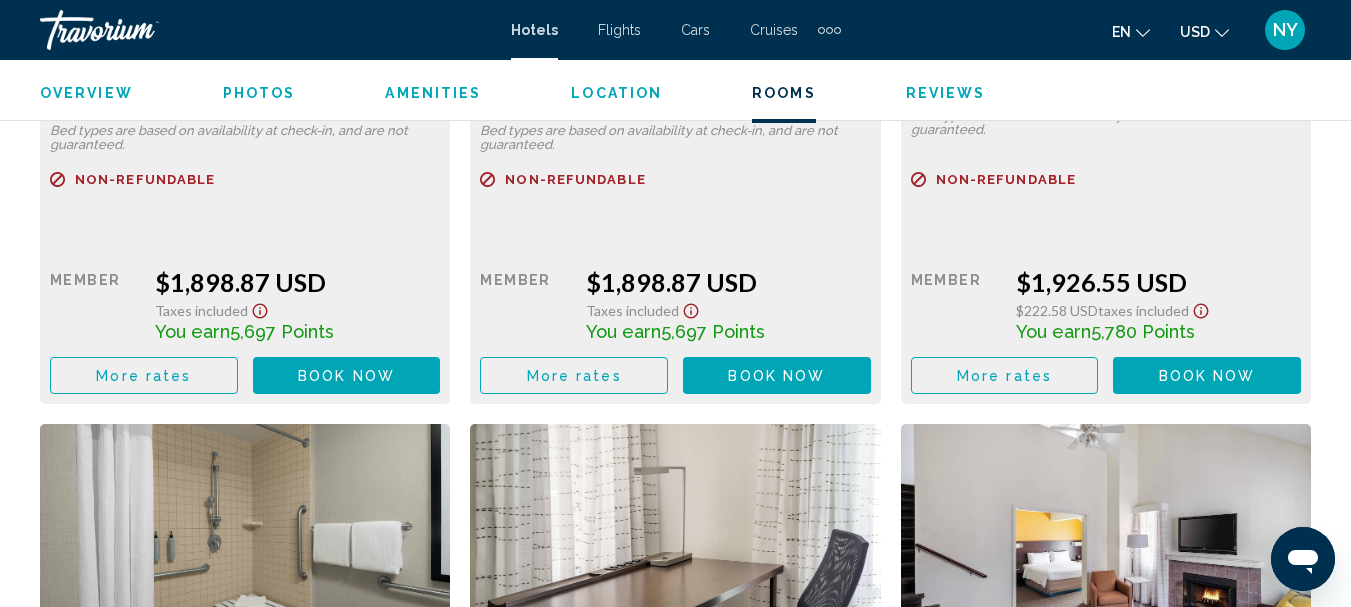 scroll, scrollTop: 4503, scrollLeft: 0, axis: vertical 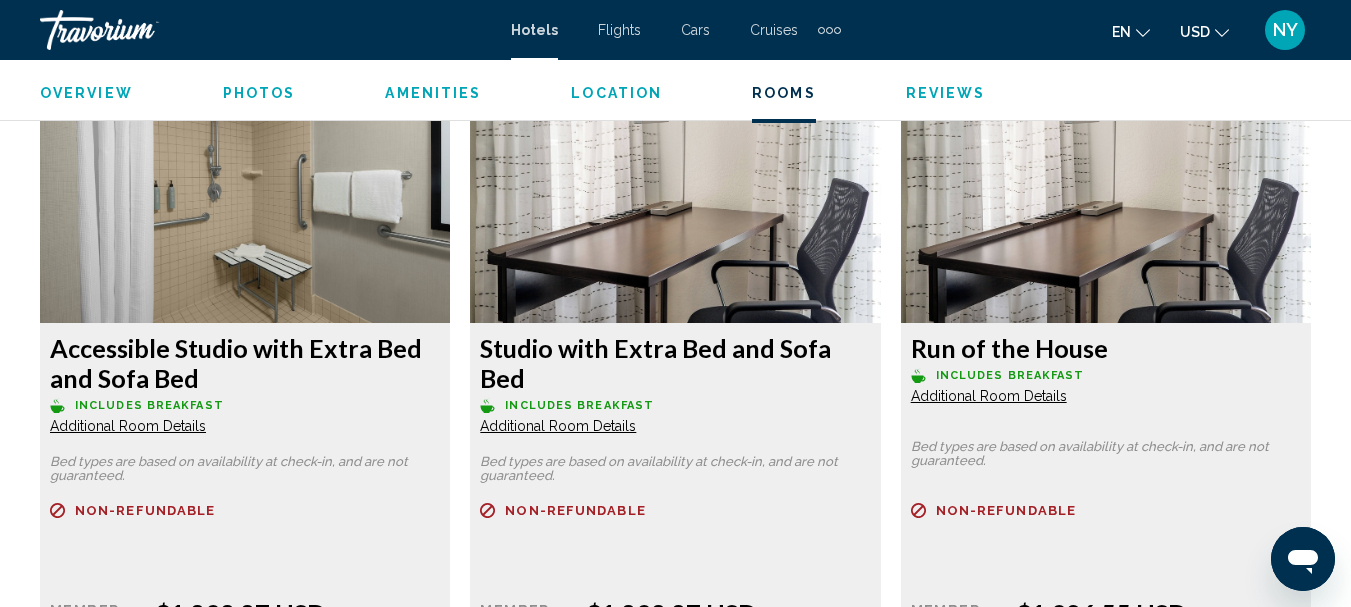 click on "Additional Room Details" at bounding box center [128, -939] 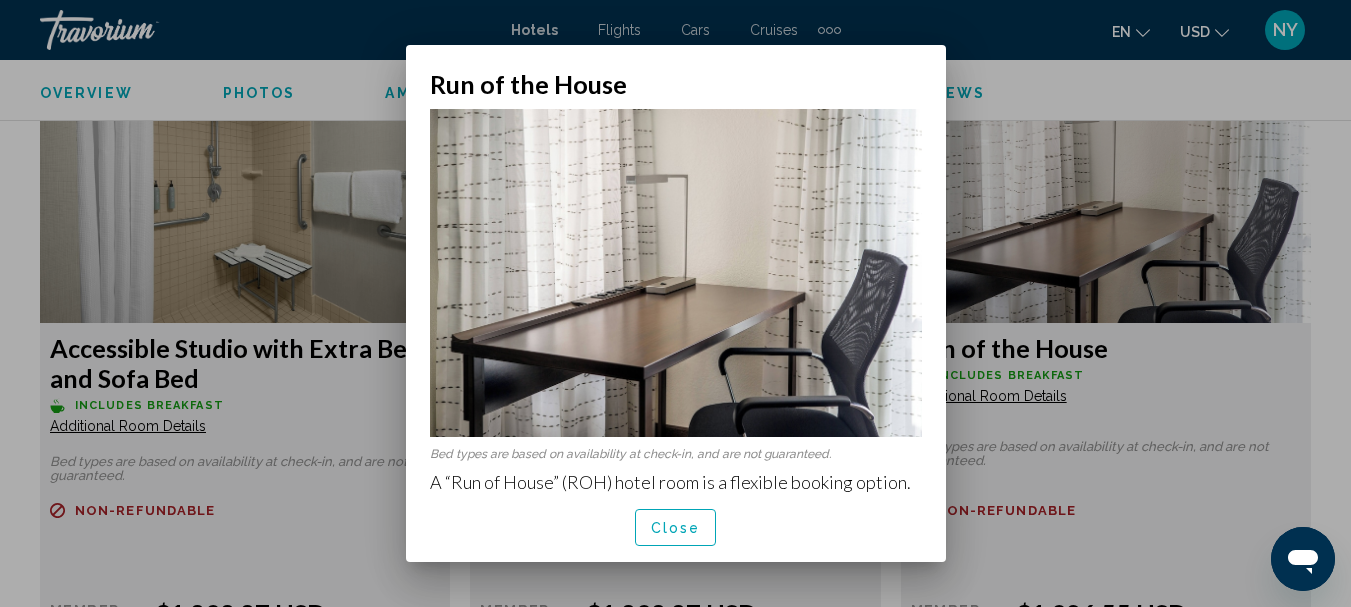 scroll, scrollTop: 0, scrollLeft: 0, axis: both 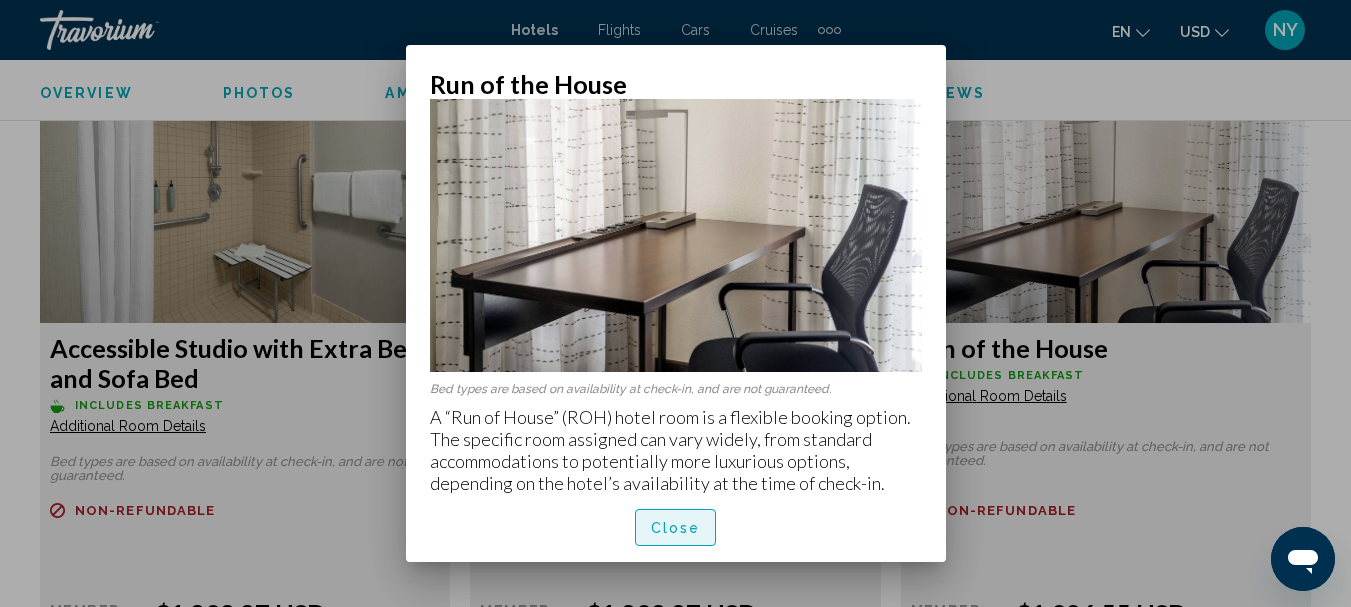 click on "Close" at bounding box center [676, 528] 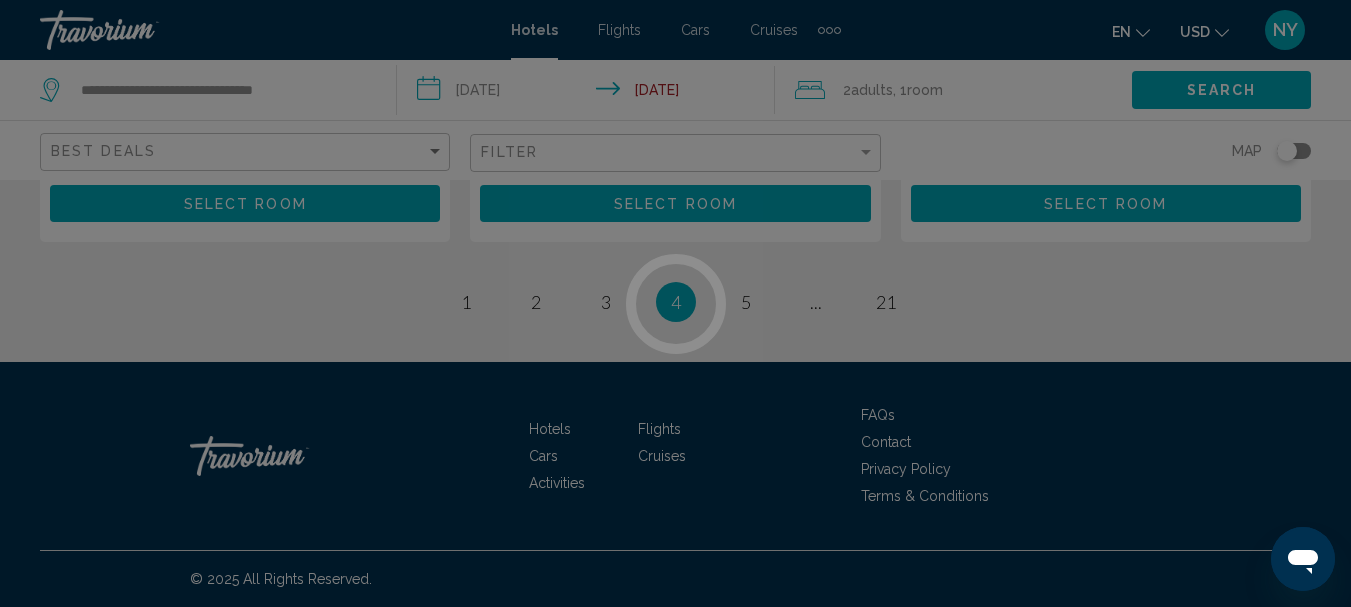 scroll, scrollTop: 0, scrollLeft: 0, axis: both 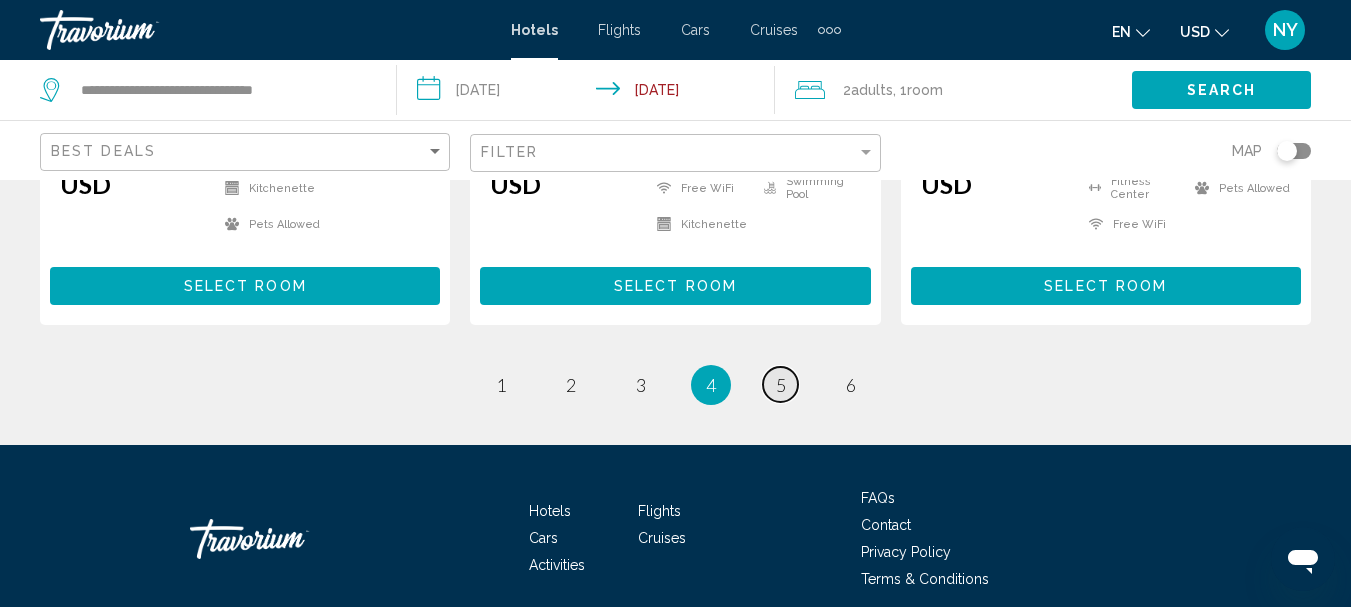 click on "page  5" at bounding box center (780, 384) 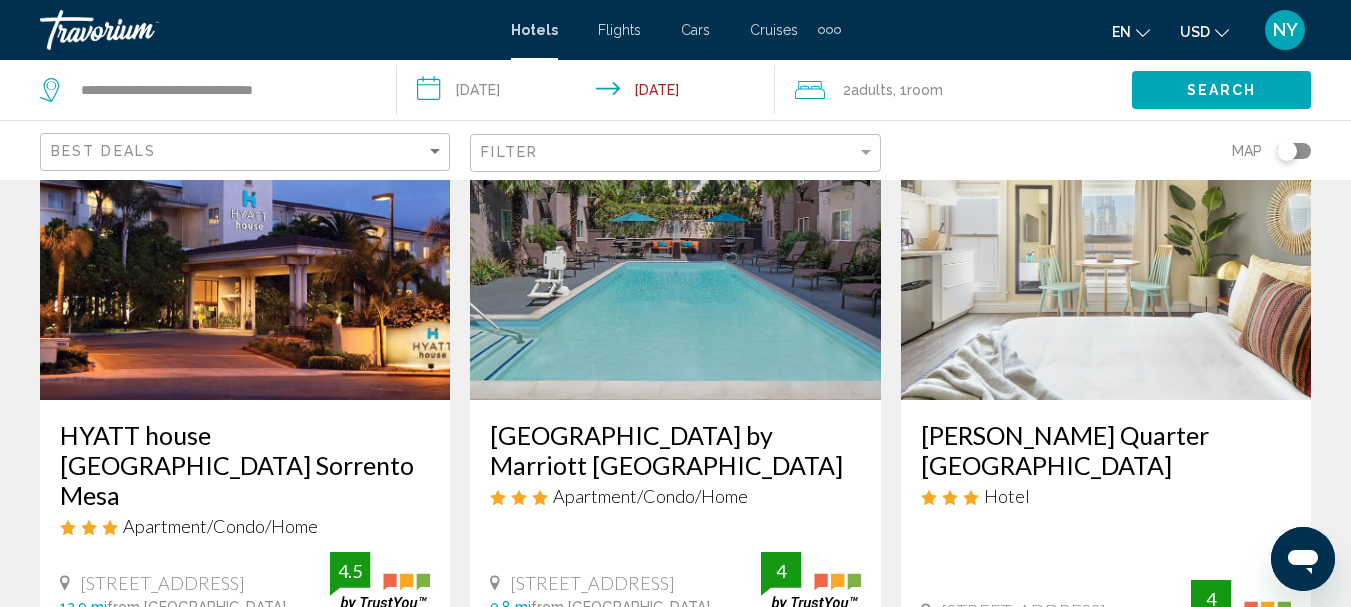 scroll, scrollTop: 0, scrollLeft: 0, axis: both 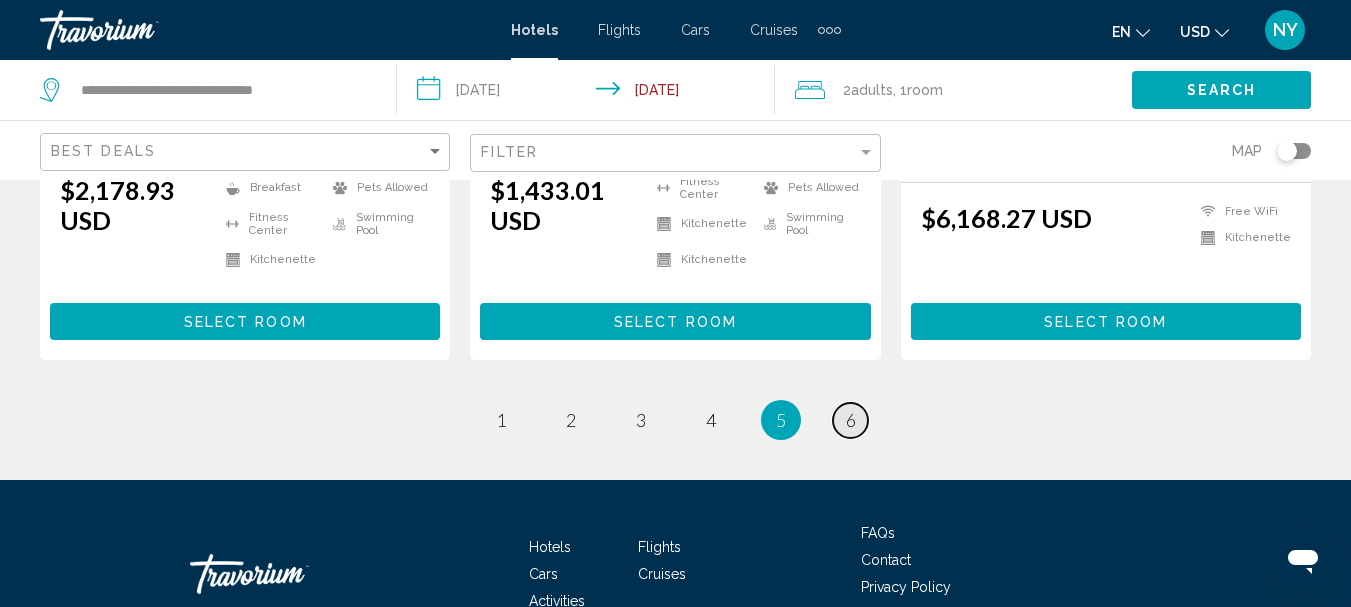 click on "6" at bounding box center [851, 420] 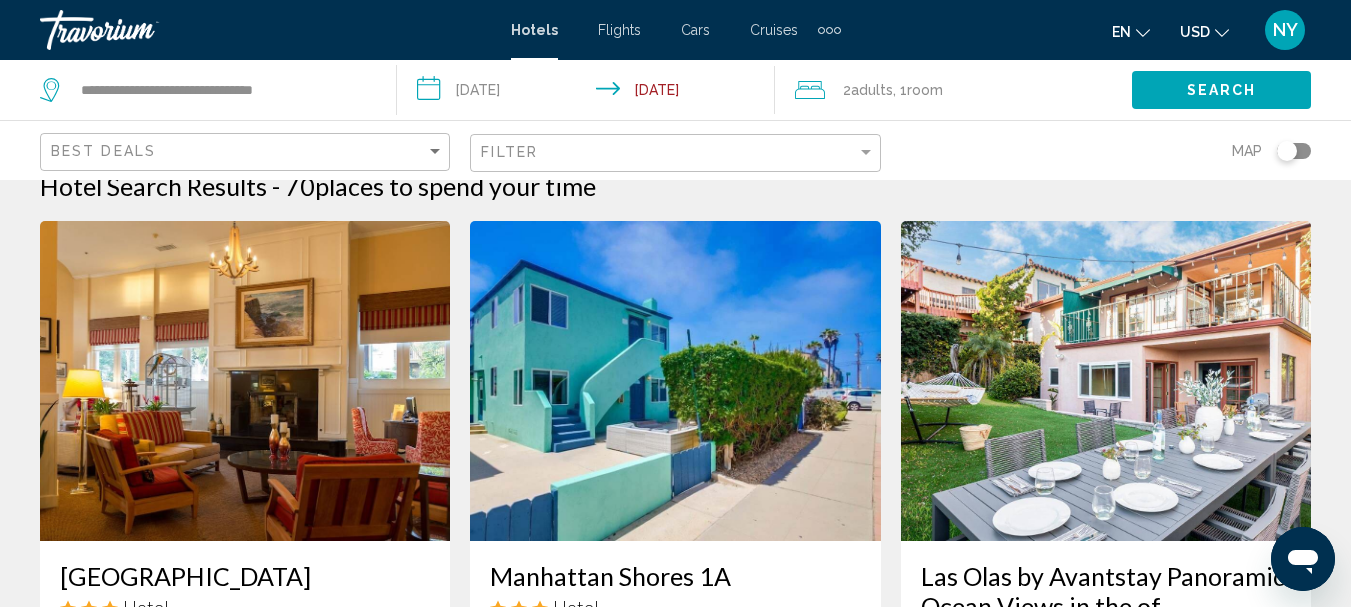 scroll, scrollTop: 0, scrollLeft: 0, axis: both 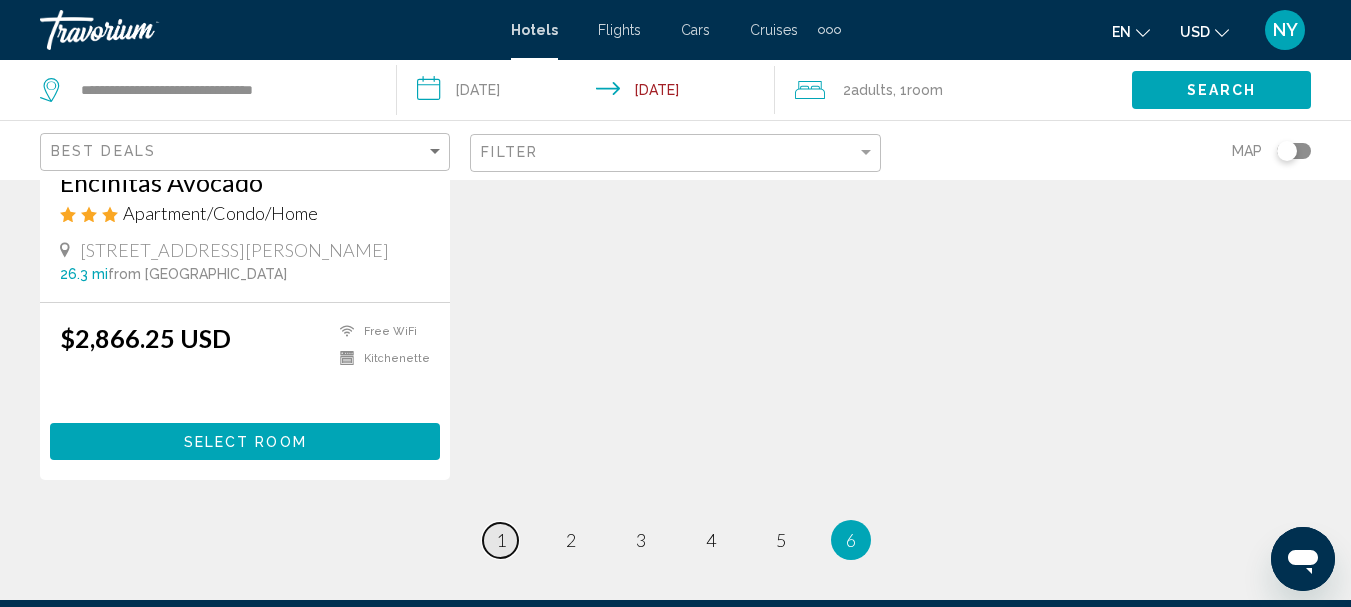 click on "page  1" at bounding box center [500, 540] 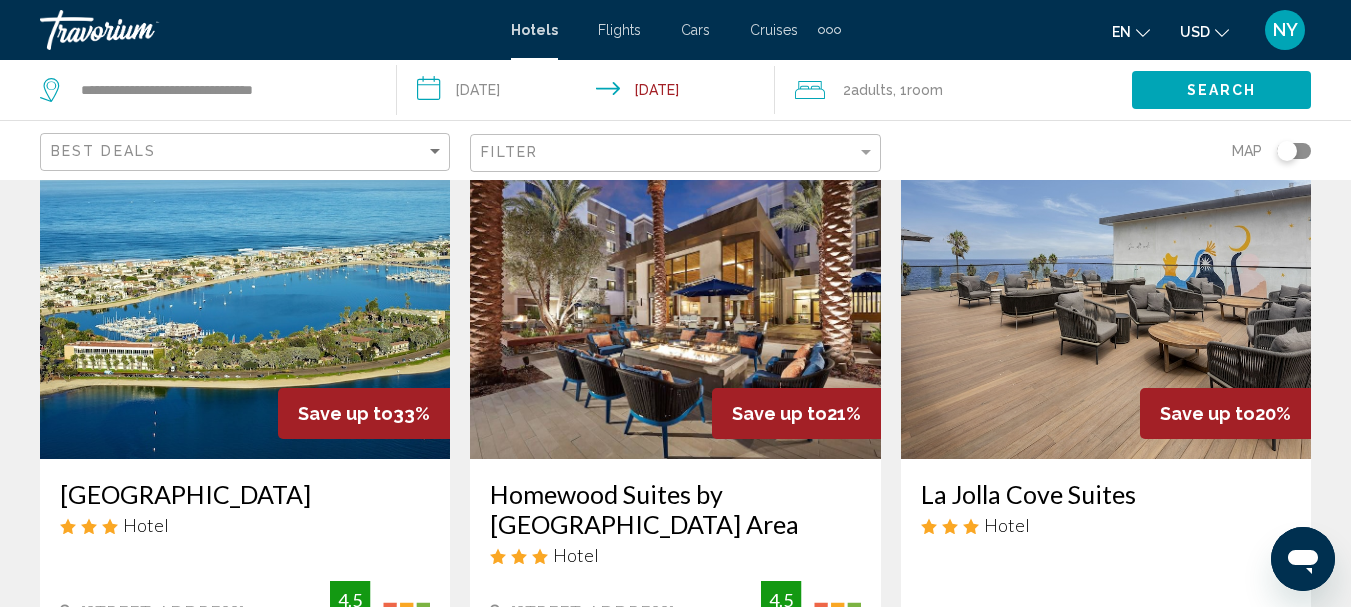scroll, scrollTop: 0, scrollLeft: 0, axis: both 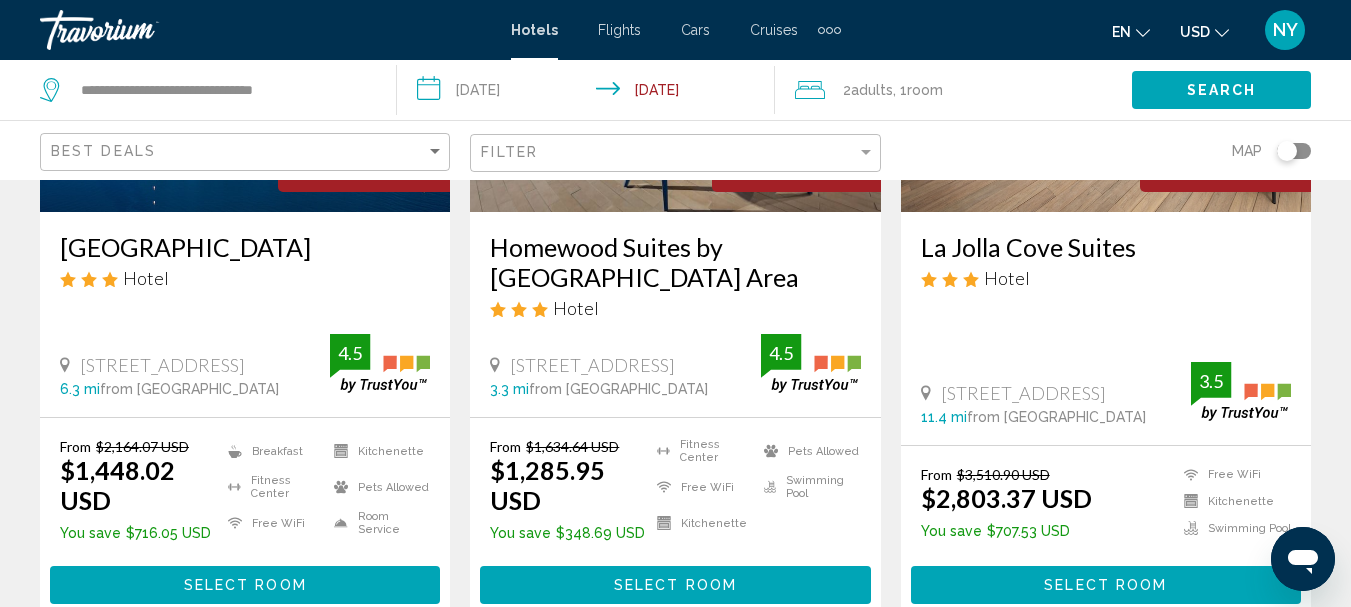 click on "[GEOGRAPHIC_DATA]" at bounding box center [245, 247] 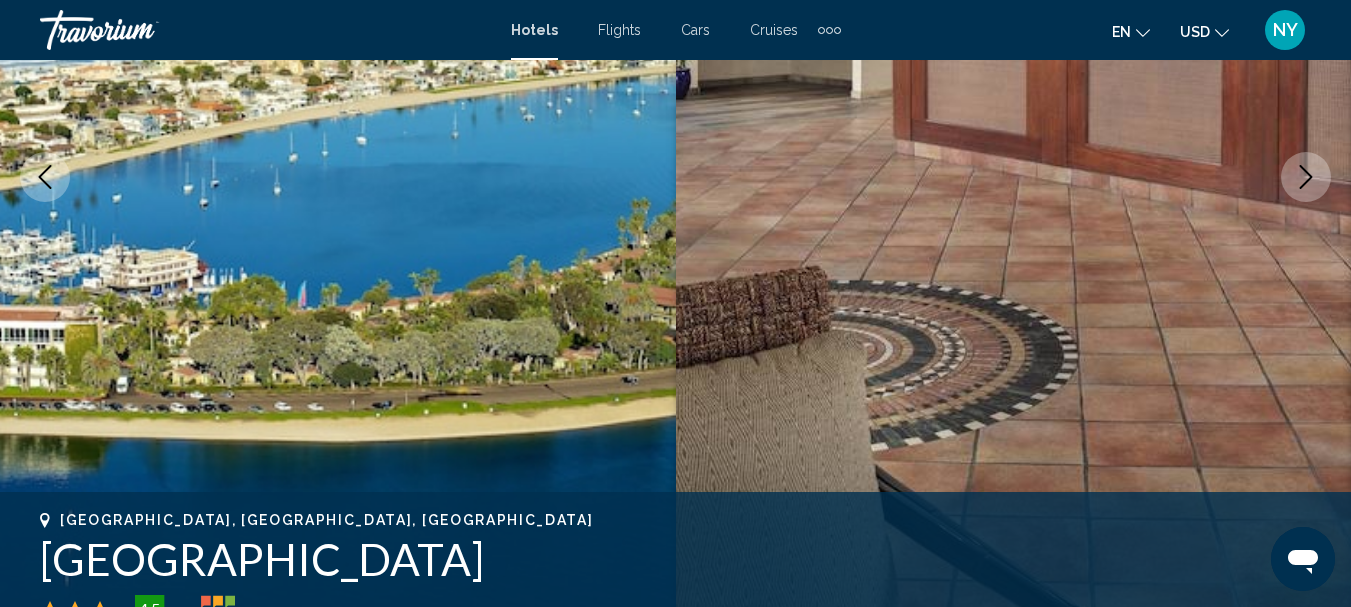 scroll, scrollTop: 232, scrollLeft: 0, axis: vertical 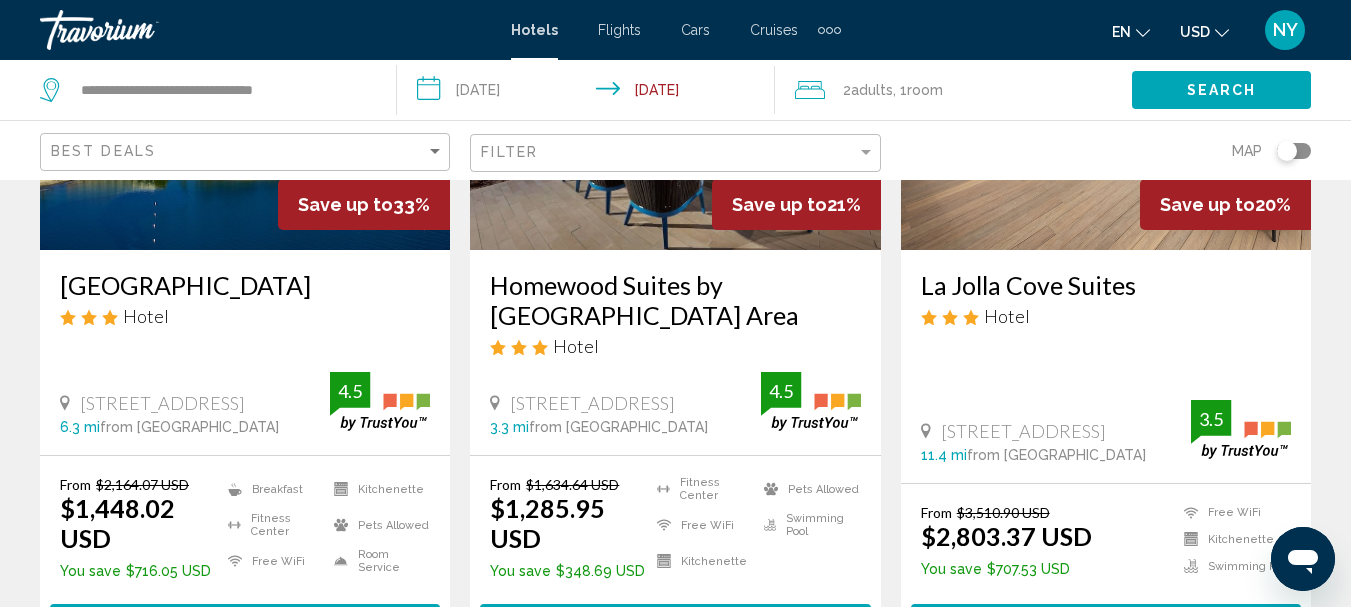 click on "Homewood Suites by [GEOGRAPHIC_DATA] Area" at bounding box center (675, 300) 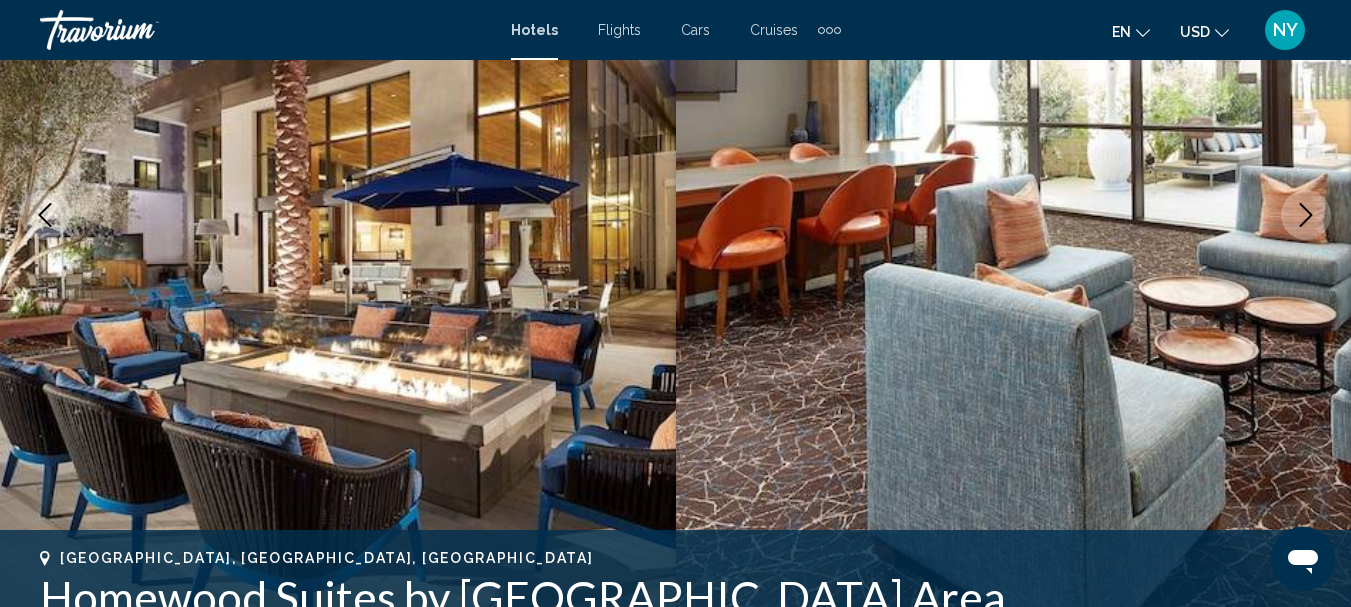 scroll, scrollTop: 232, scrollLeft: 0, axis: vertical 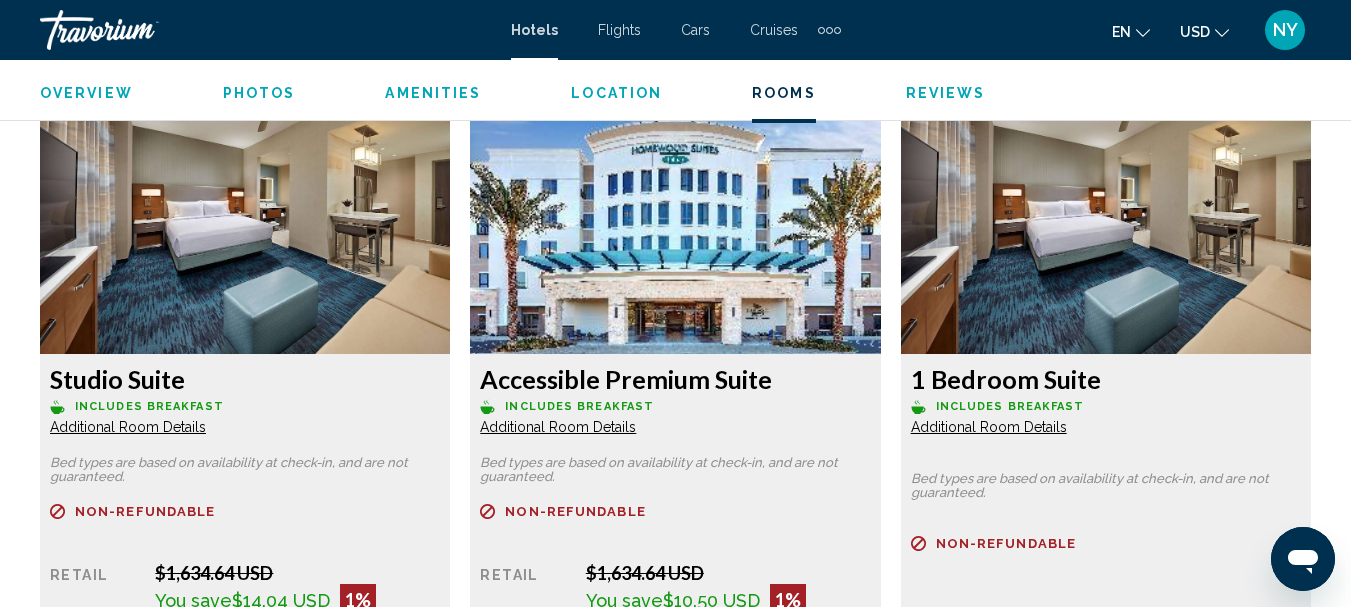 click on "Additional Room Details" at bounding box center [128, -3859] 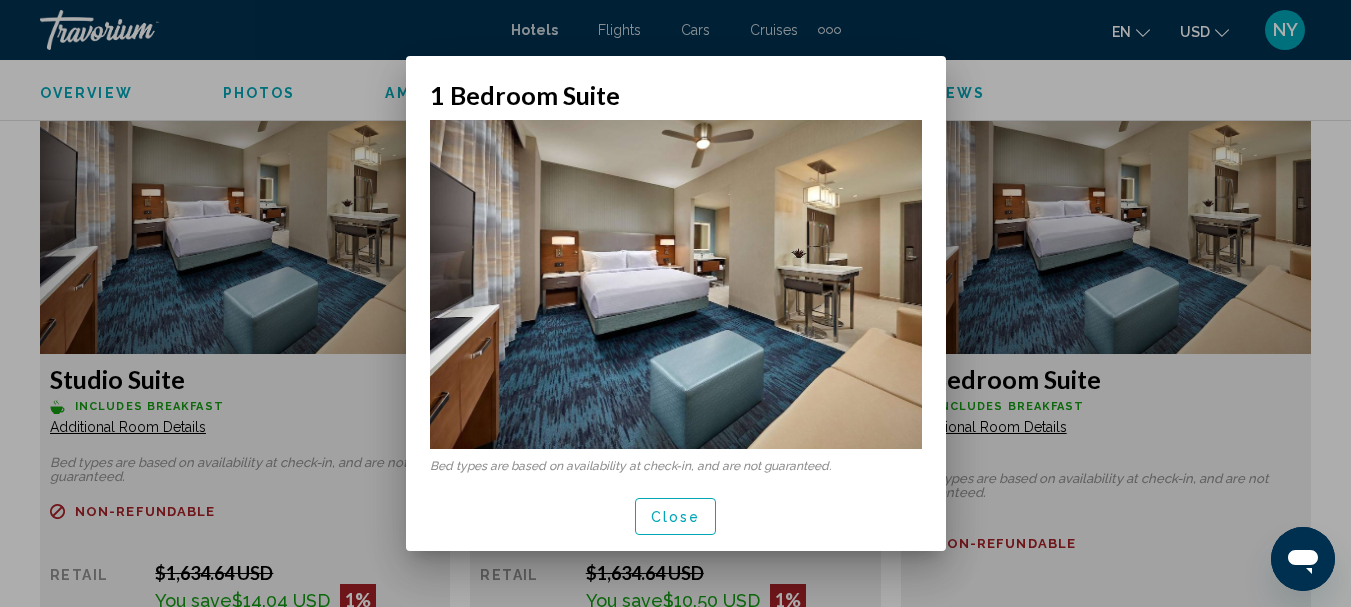 scroll, scrollTop: 0, scrollLeft: 0, axis: both 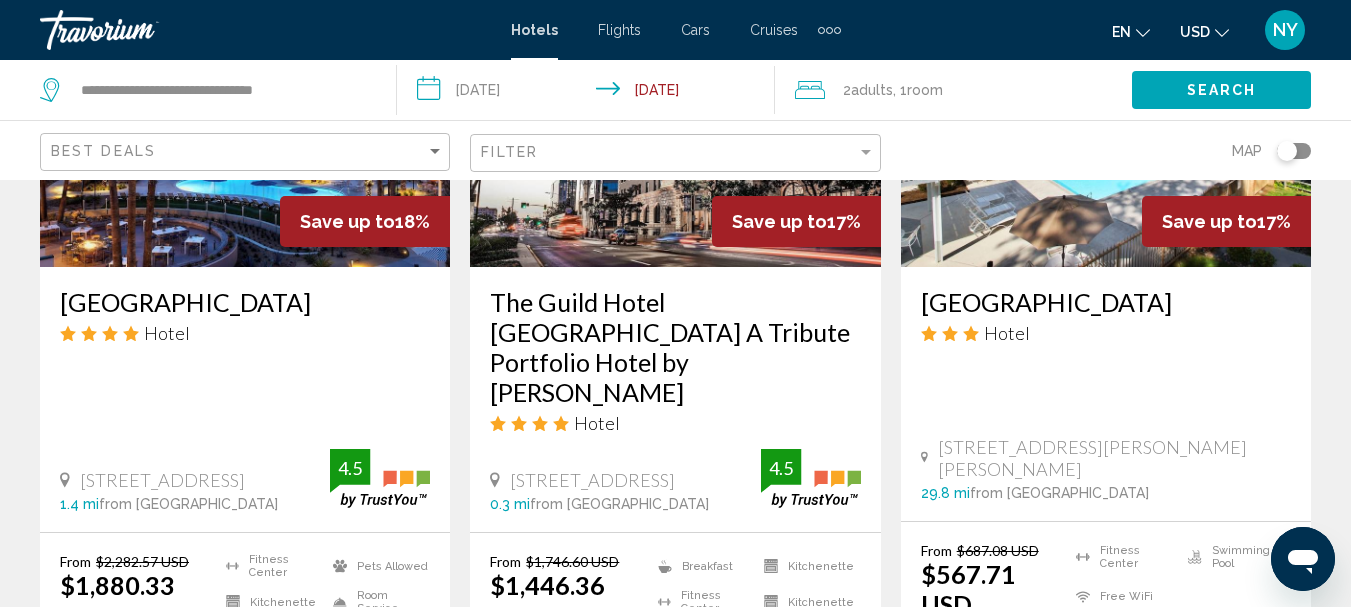 click on "[GEOGRAPHIC_DATA]" at bounding box center (245, 302) 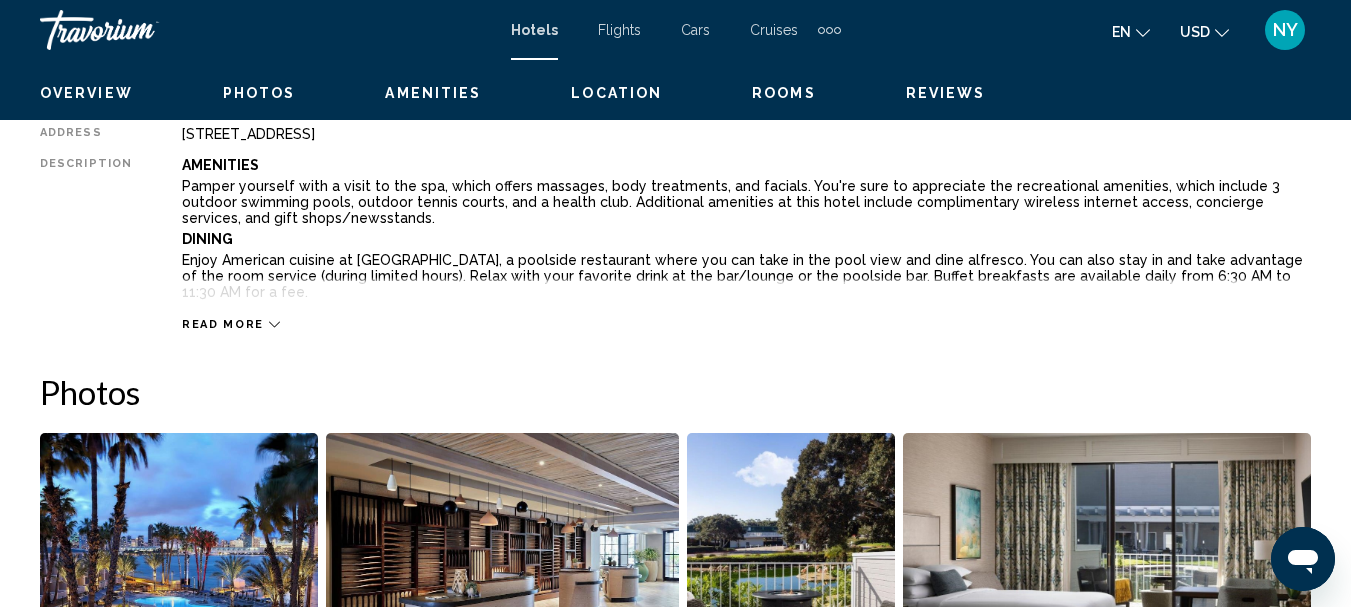 scroll, scrollTop: 232, scrollLeft: 0, axis: vertical 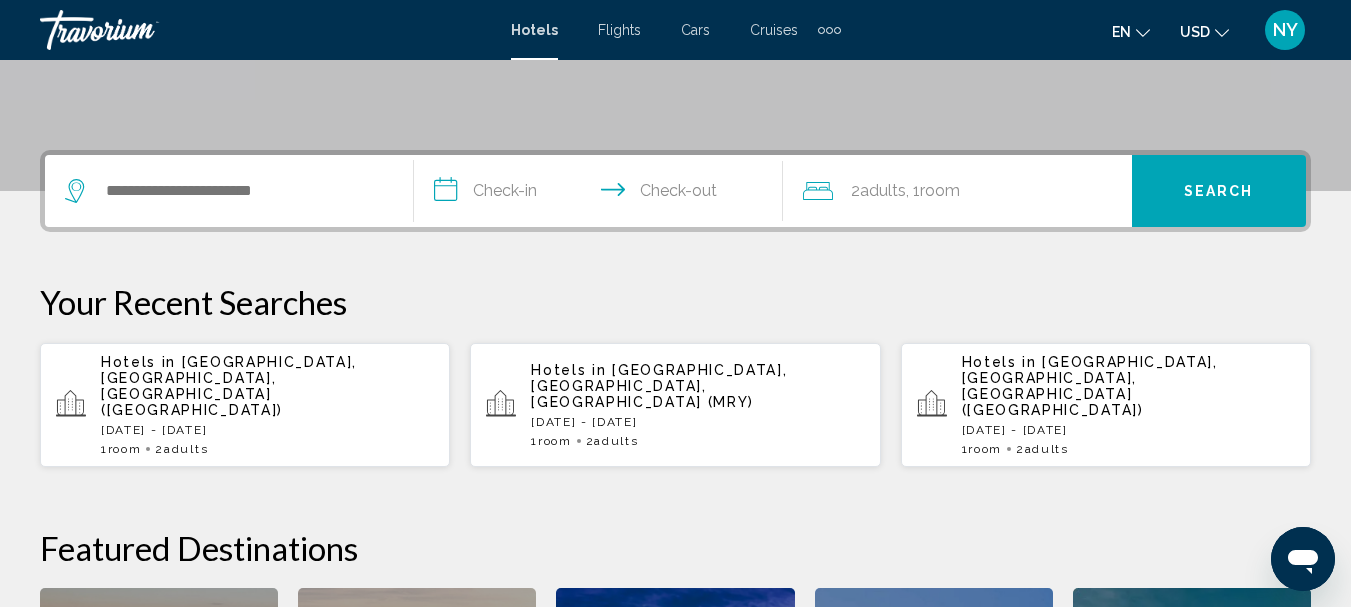 click at bounding box center (229, 191) 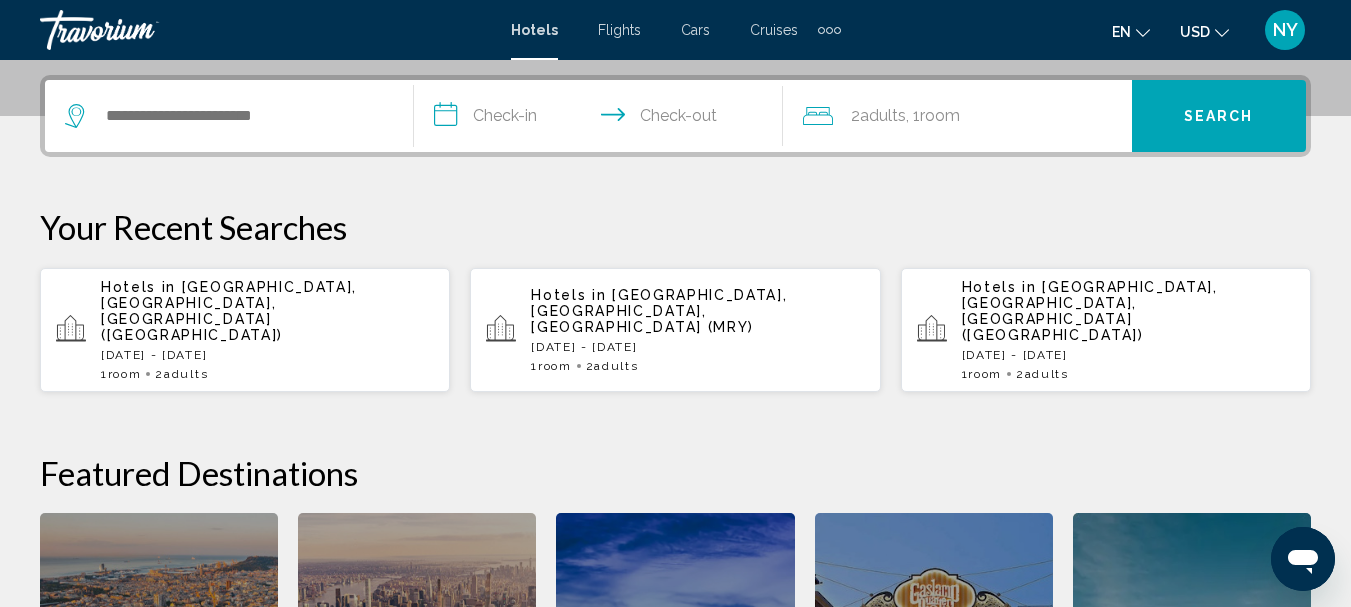 scroll, scrollTop: 494, scrollLeft: 0, axis: vertical 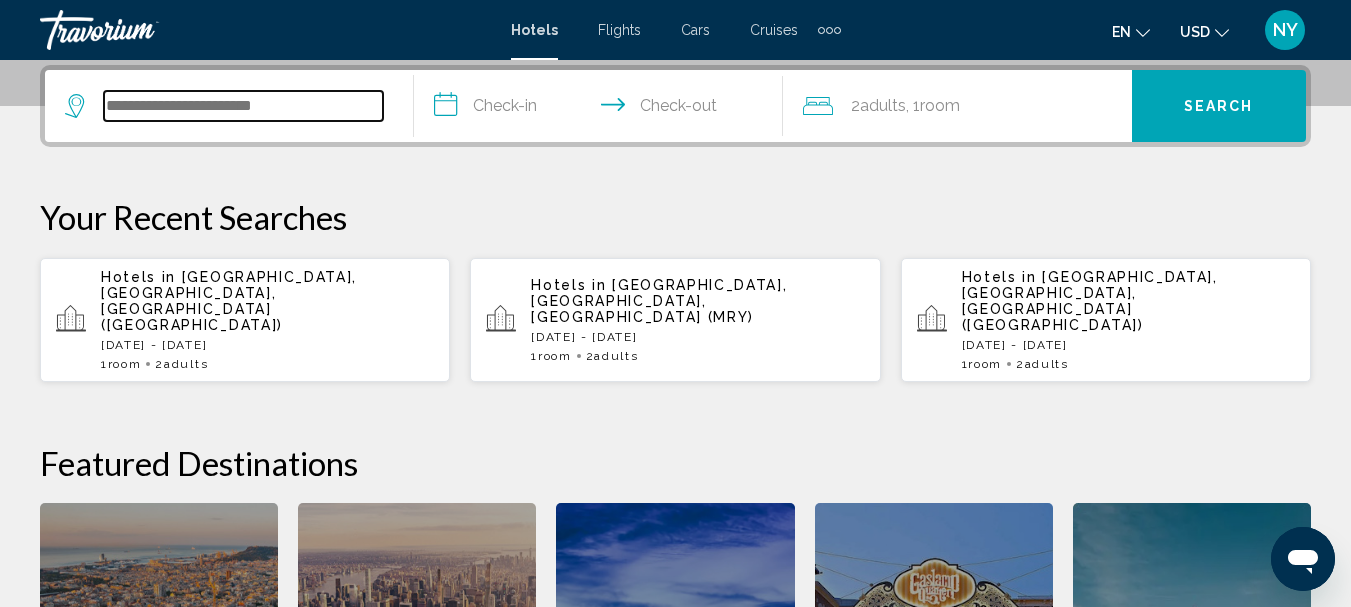 click at bounding box center (243, 106) 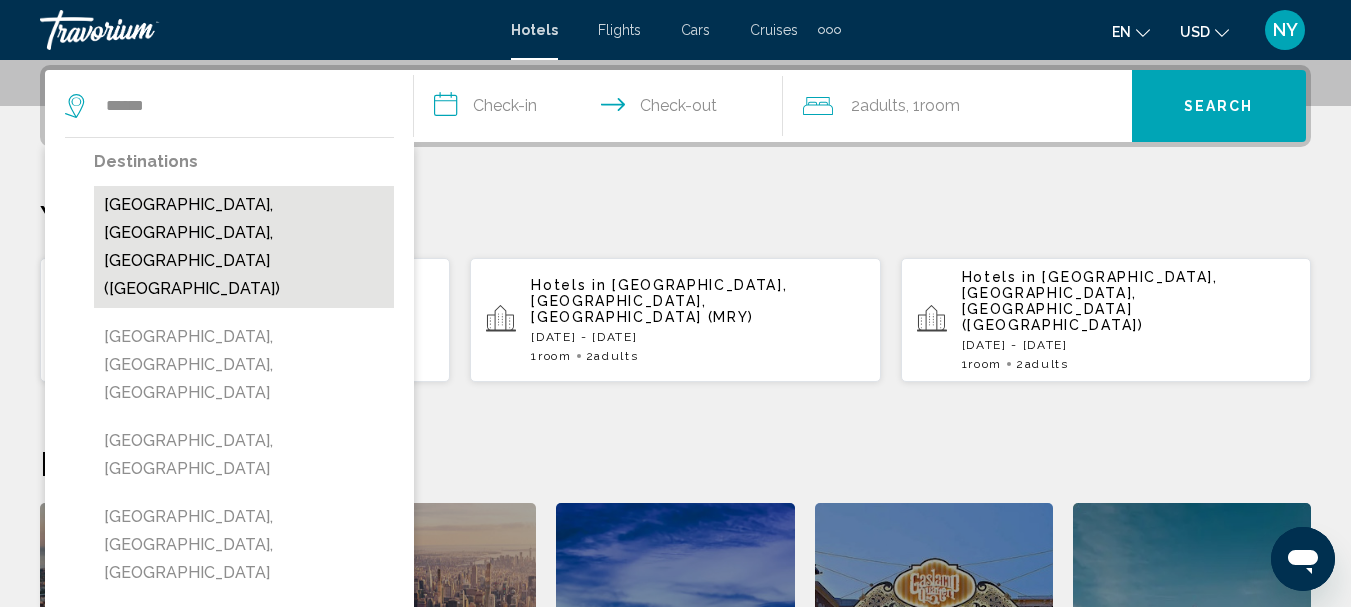 click on "[GEOGRAPHIC_DATA], [GEOGRAPHIC_DATA], [GEOGRAPHIC_DATA] ([GEOGRAPHIC_DATA])" at bounding box center [244, 247] 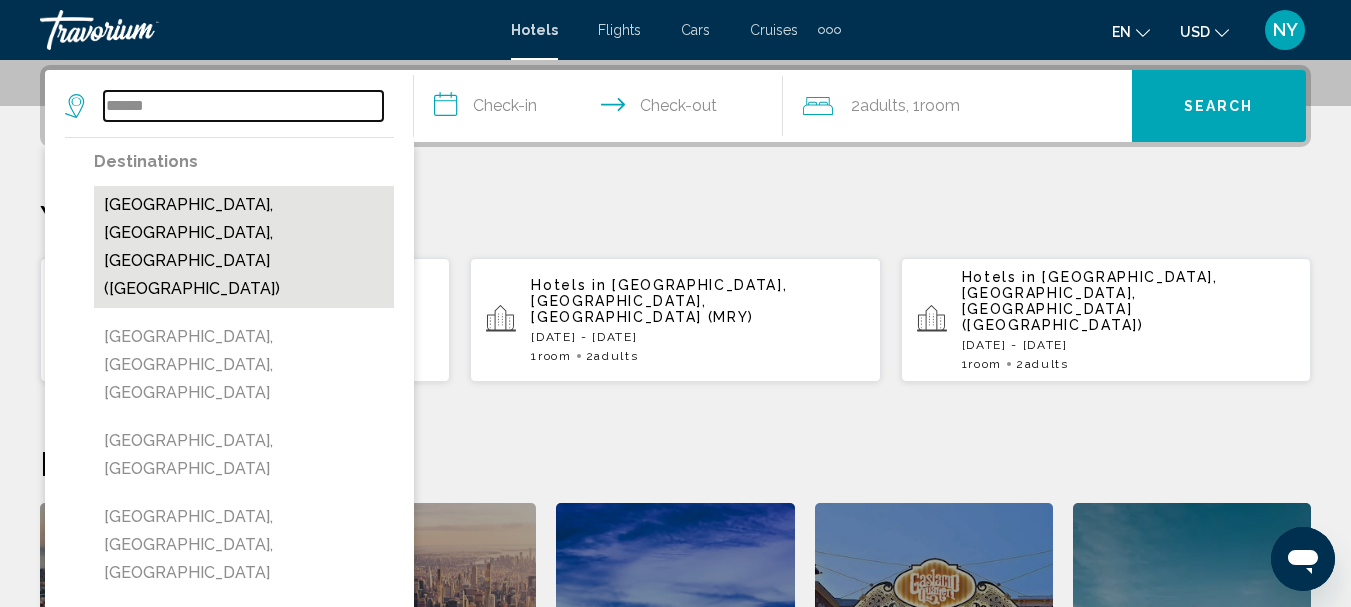 type on "**********" 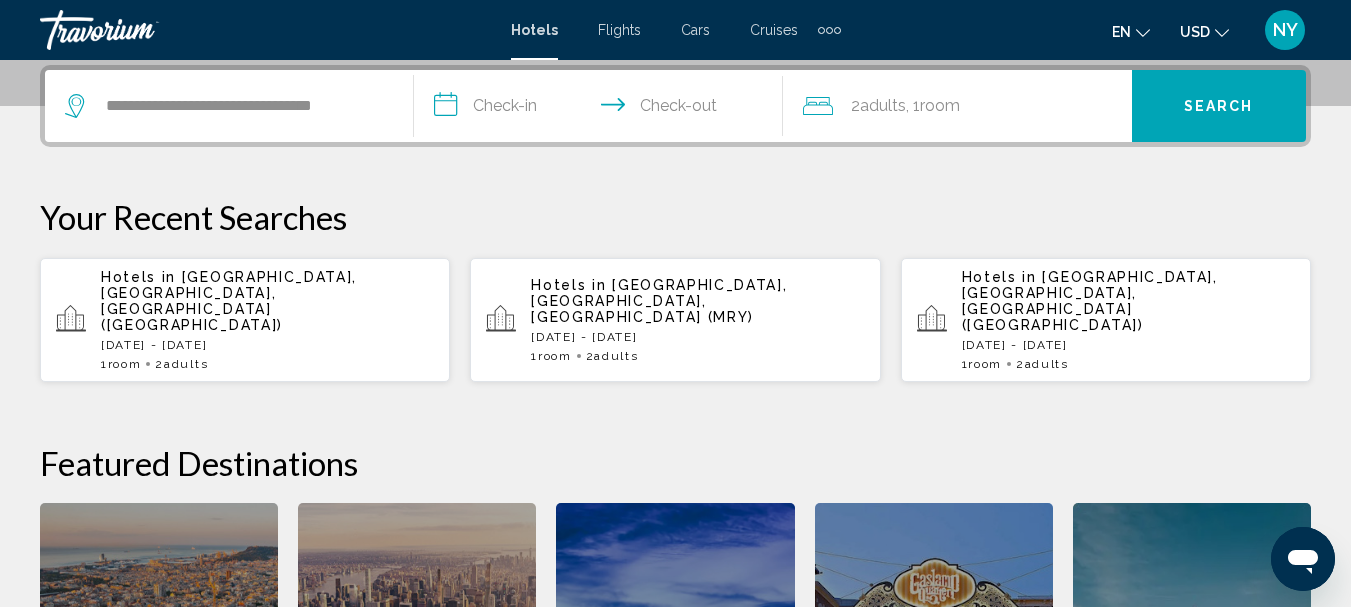 click on "**********" at bounding box center (602, 109) 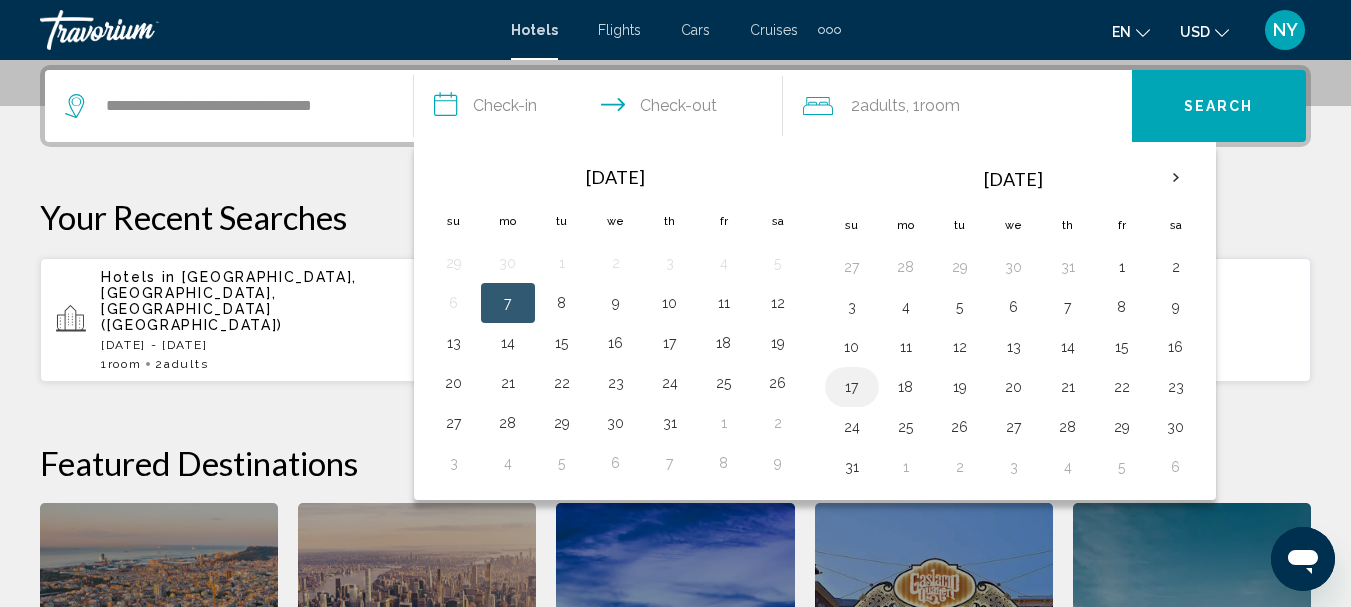click on "17" at bounding box center (852, 387) 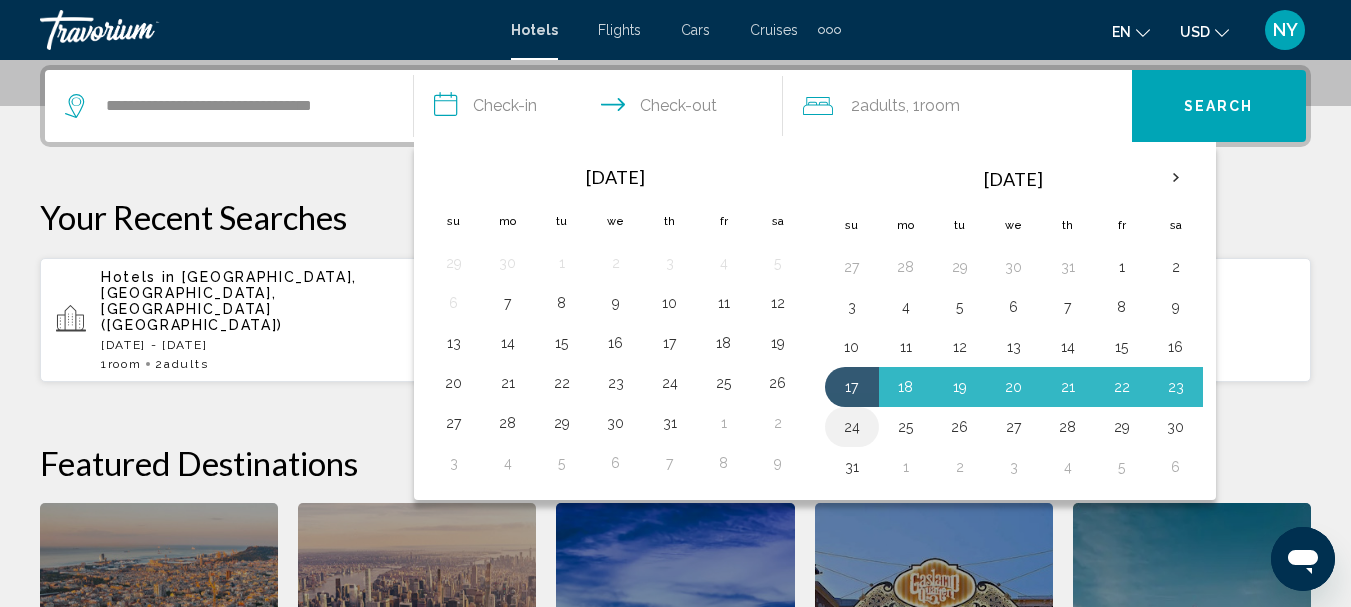 click on "24" at bounding box center (852, 427) 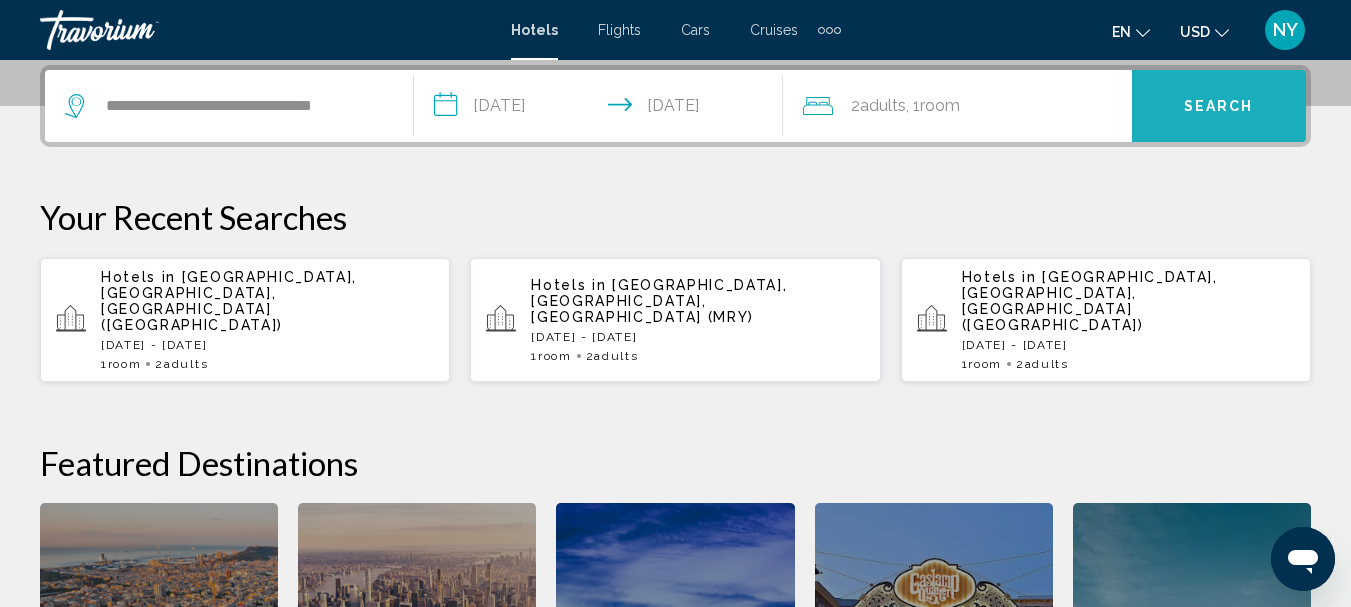 click on "Search" at bounding box center (1219, 107) 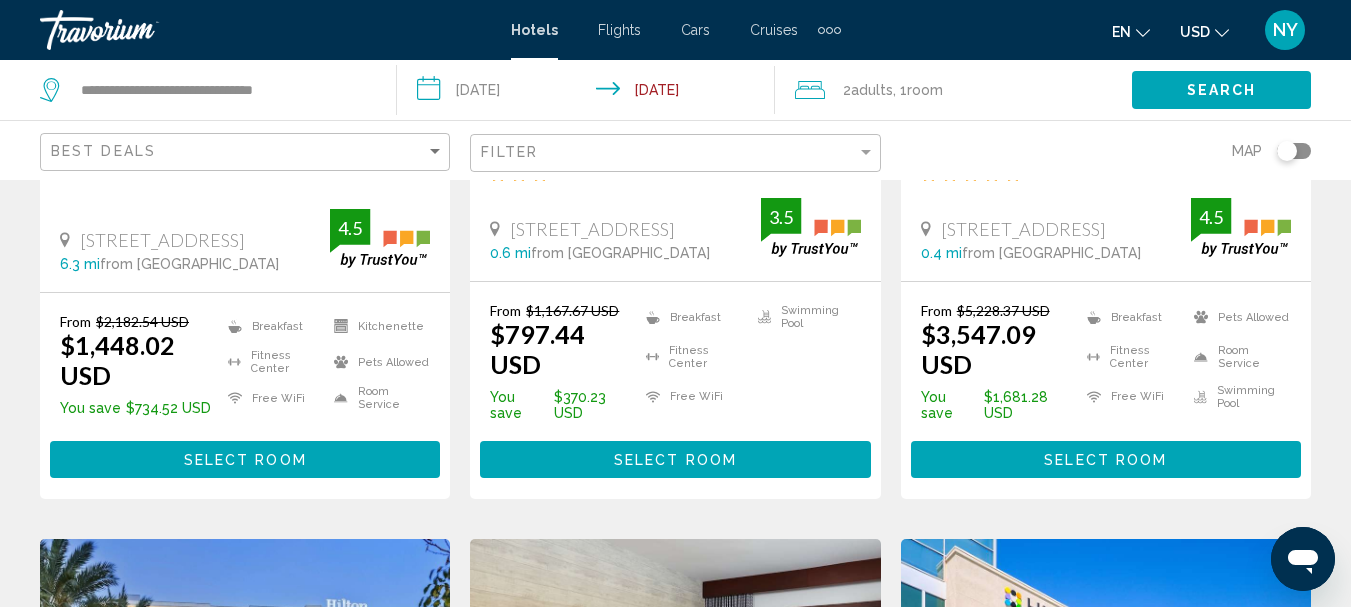 scroll, scrollTop: 0, scrollLeft: 0, axis: both 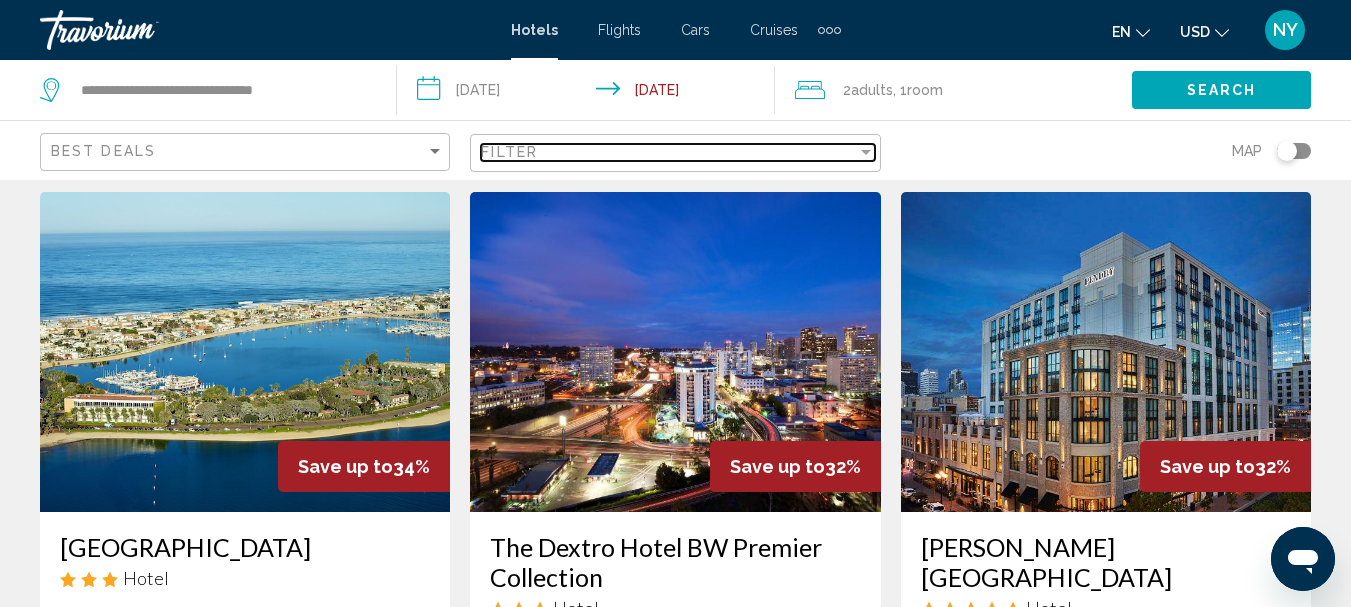 click at bounding box center [866, 152] 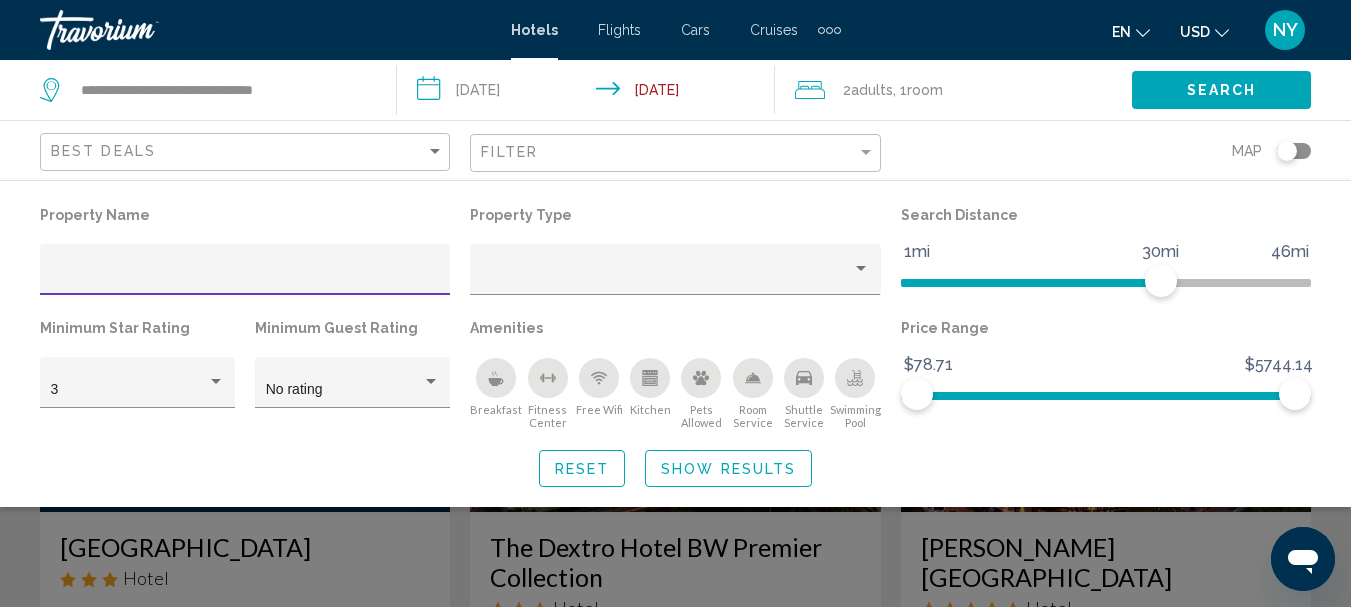 click 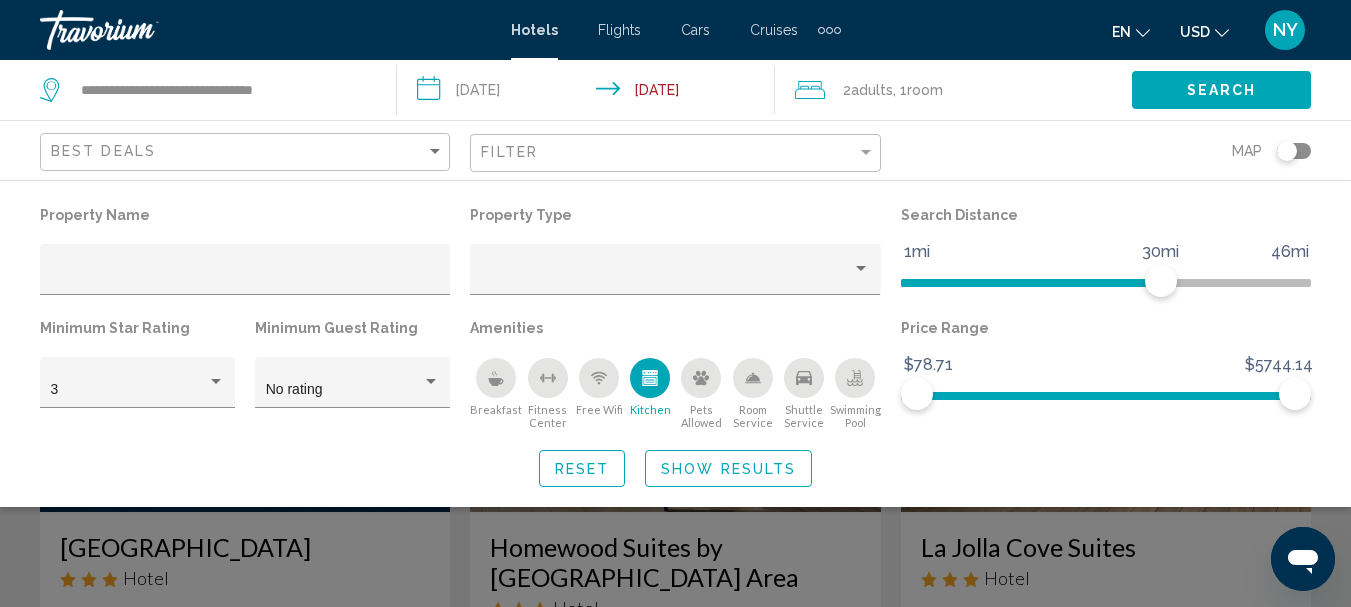 click on "Show Results" 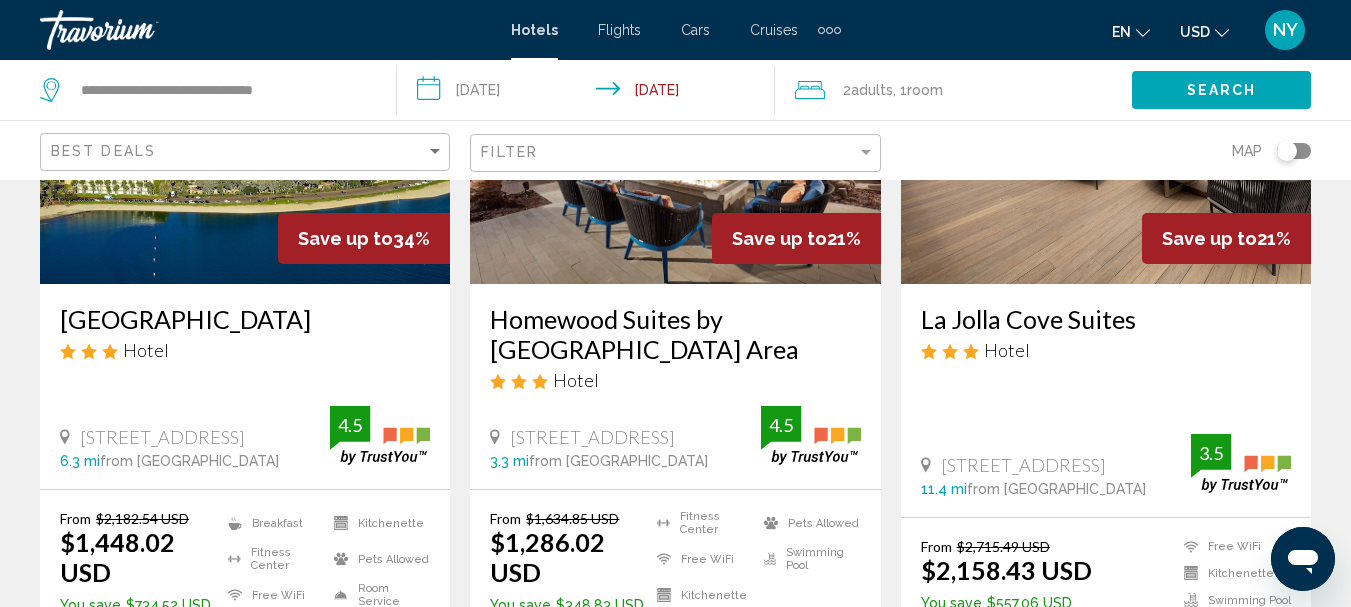 scroll, scrollTop: 312, scrollLeft: 0, axis: vertical 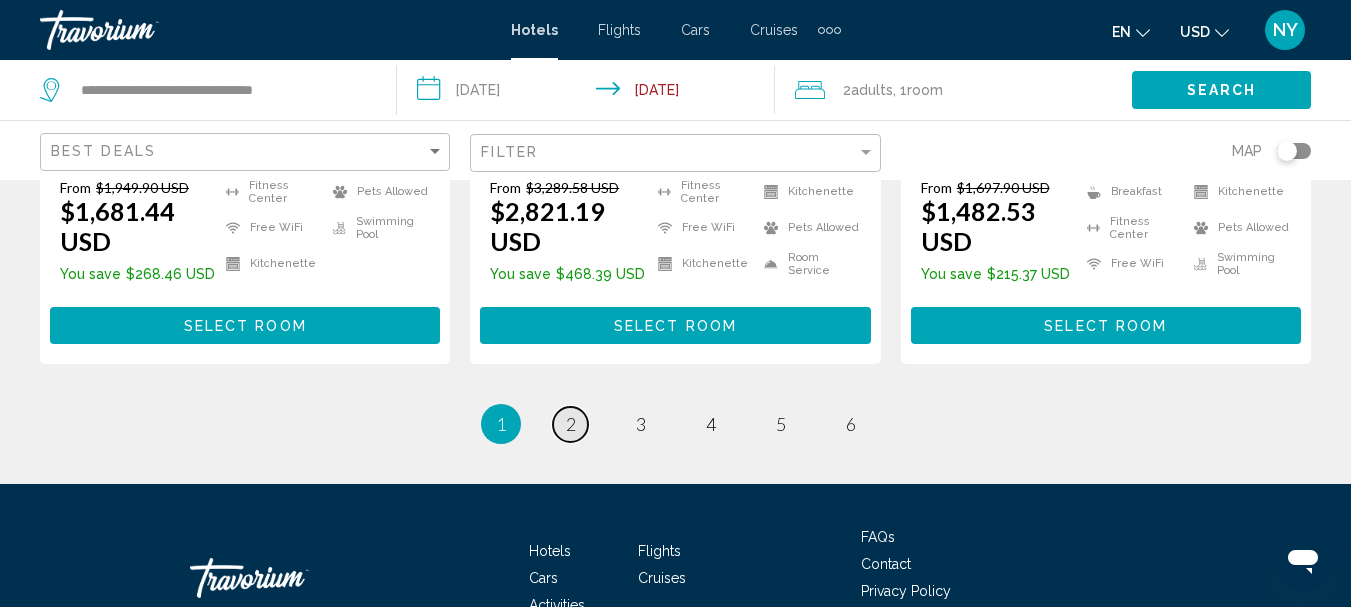 click on "page  2" at bounding box center (570, 424) 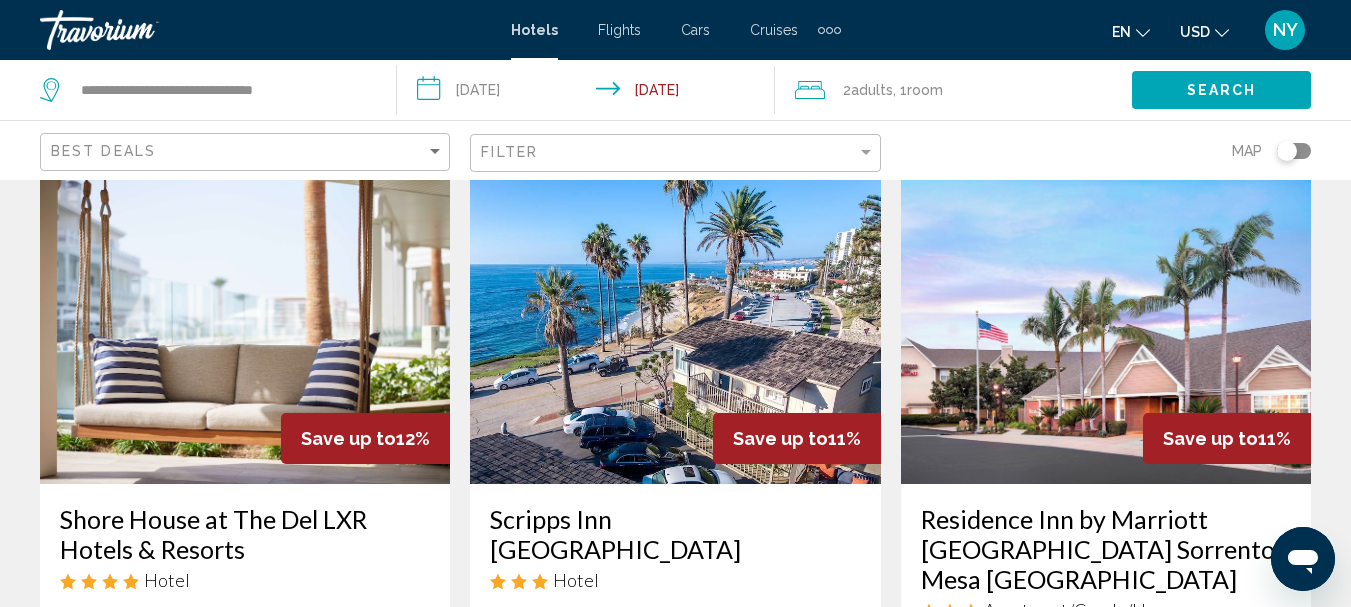 scroll, scrollTop: 0, scrollLeft: 0, axis: both 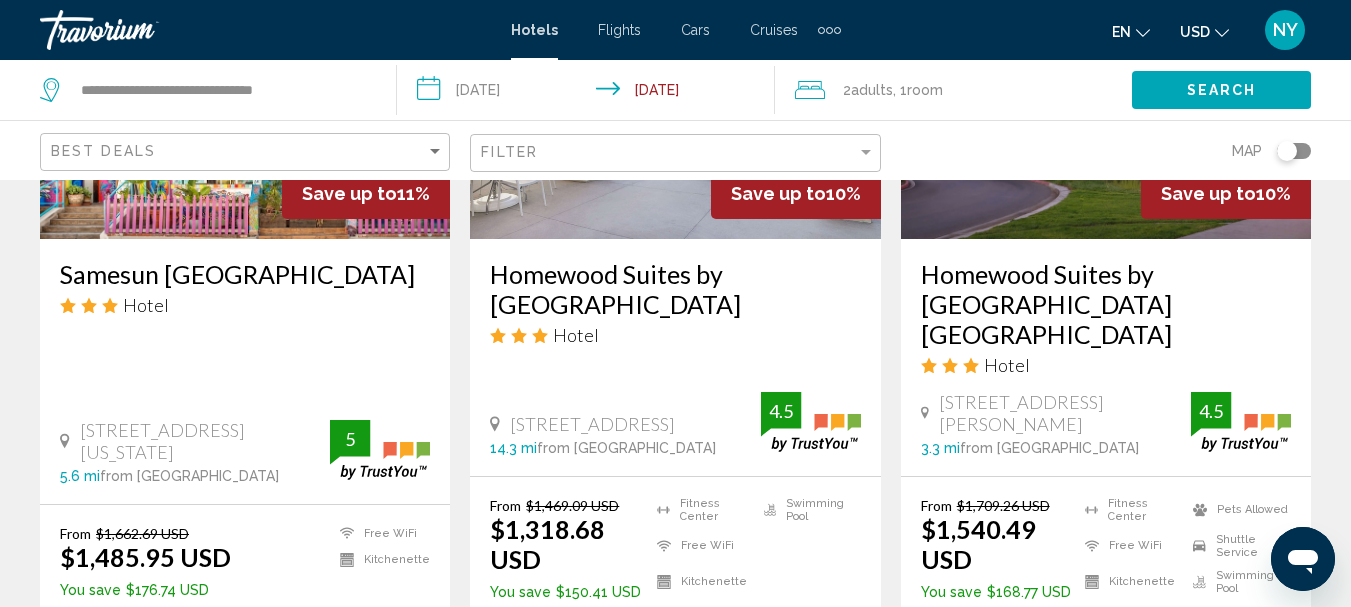 click on "Homewood Suites by [GEOGRAPHIC_DATA] [GEOGRAPHIC_DATA]" at bounding box center [1106, 304] 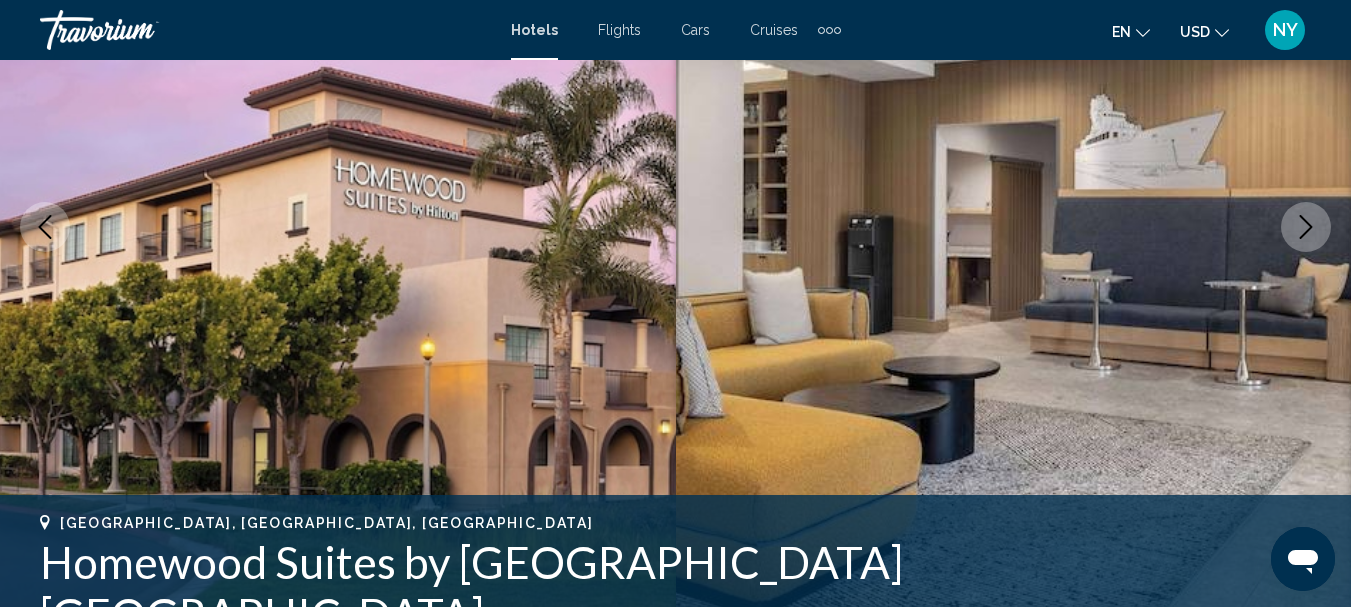 scroll, scrollTop: 855, scrollLeft: 0, axis: vertical 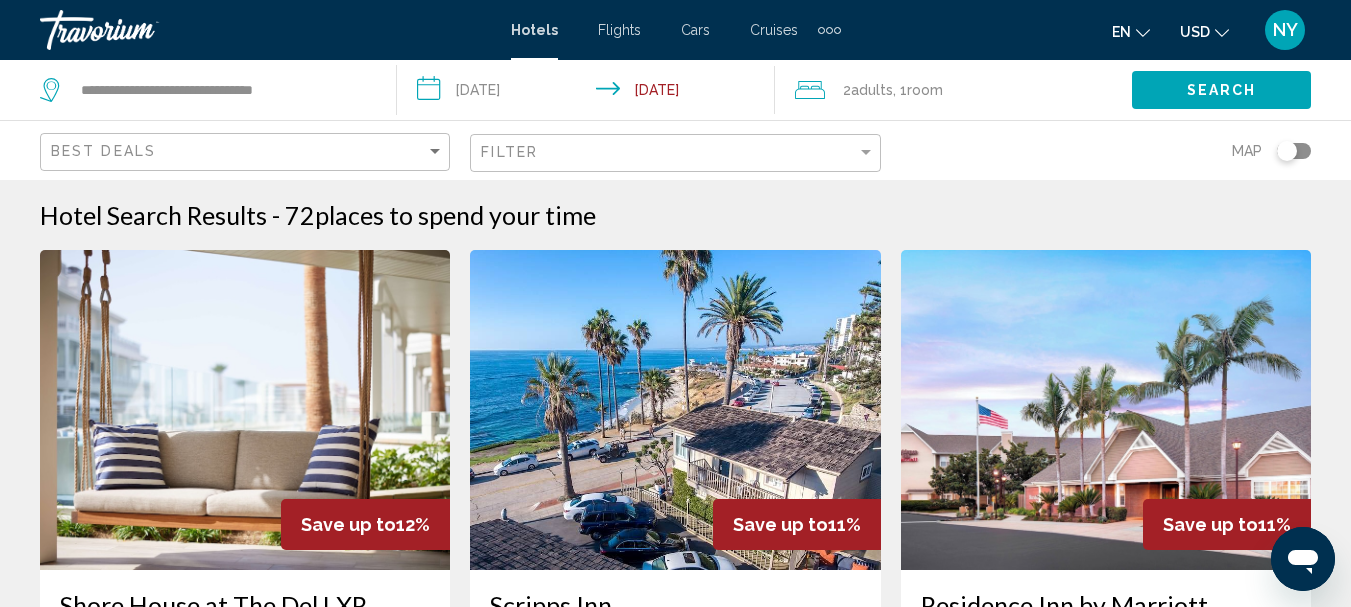click on "**********" at bounding box center [589, 93] 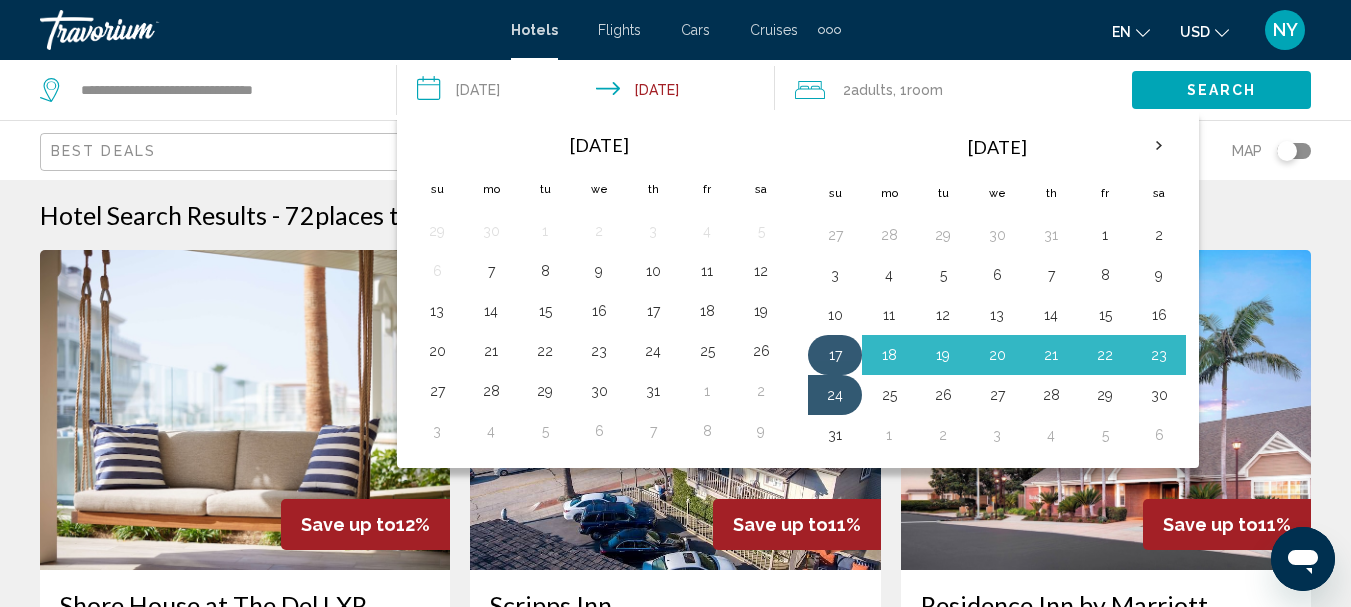 click on "17" at bounding box center (835, 355) 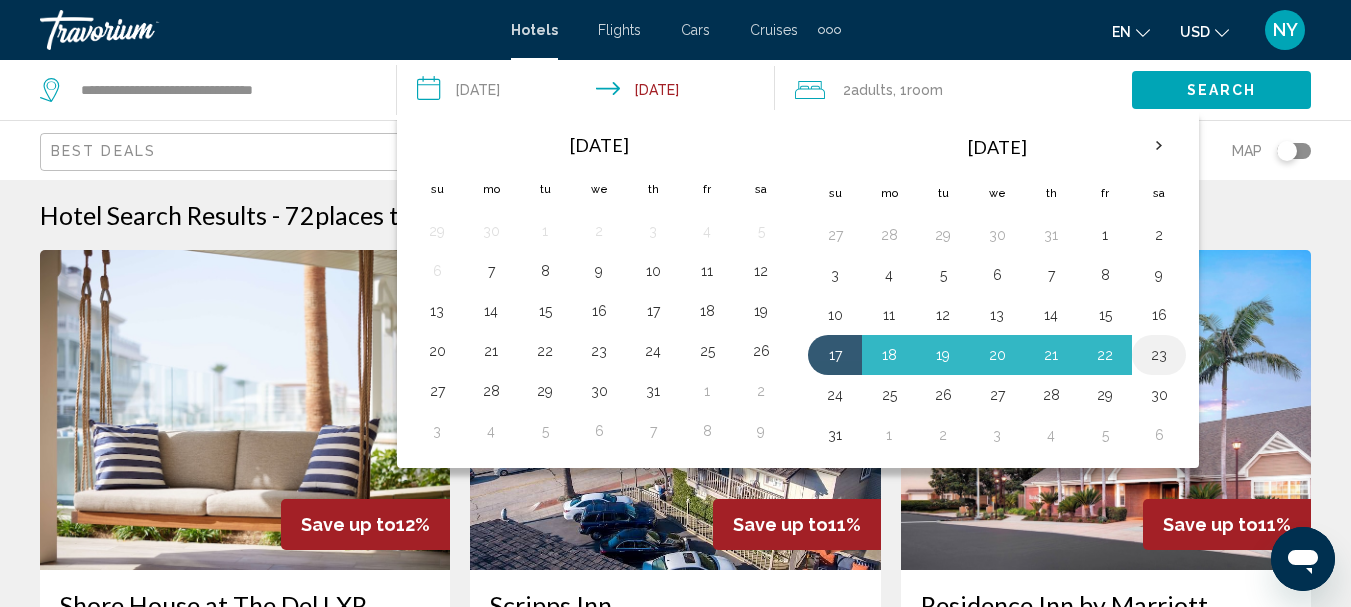click on "23" at bounding box center (1159, 355) 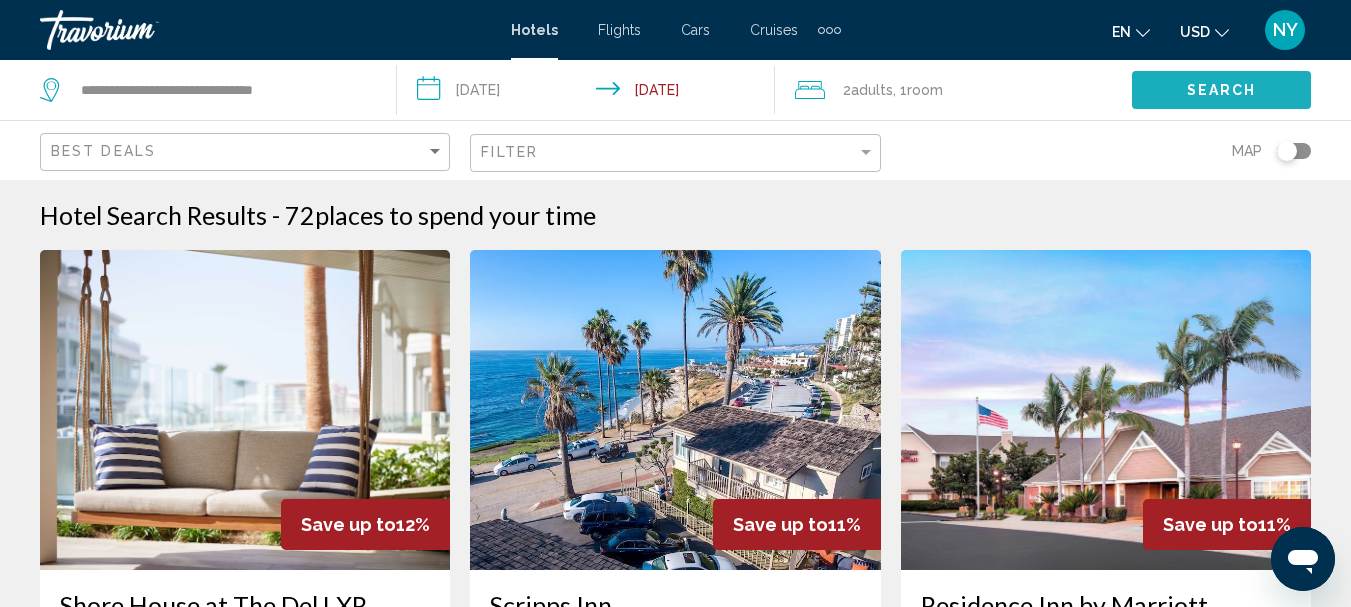 click on "Search" 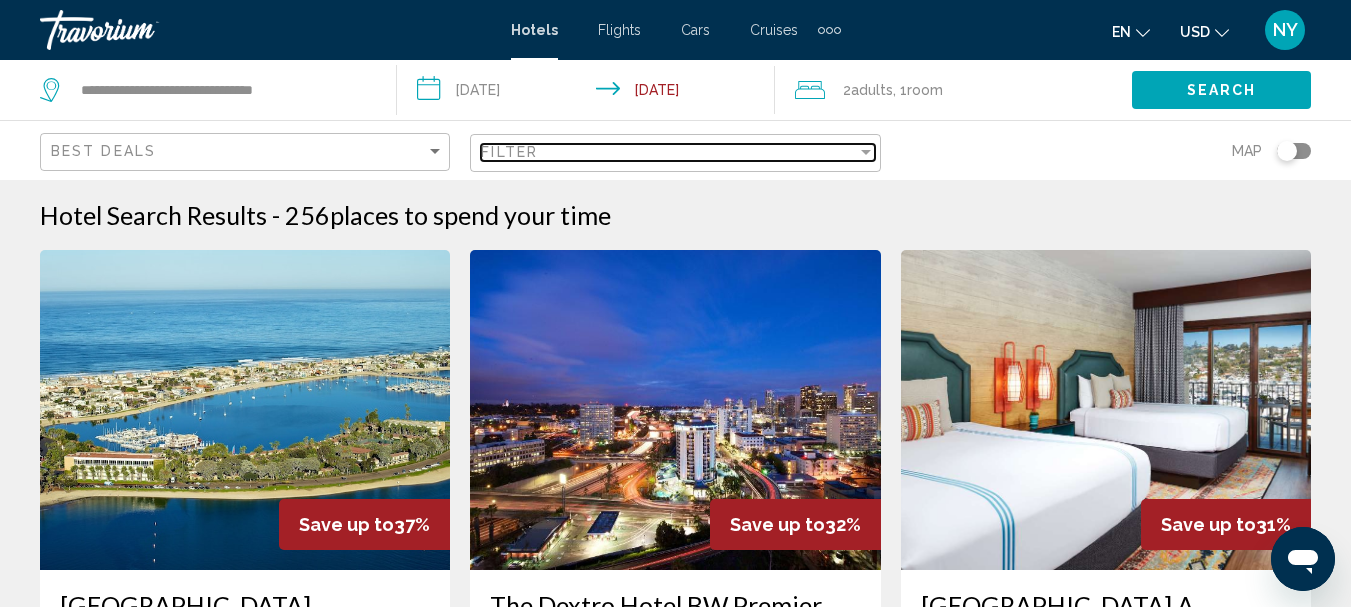 click at bounding box center [866, 152] 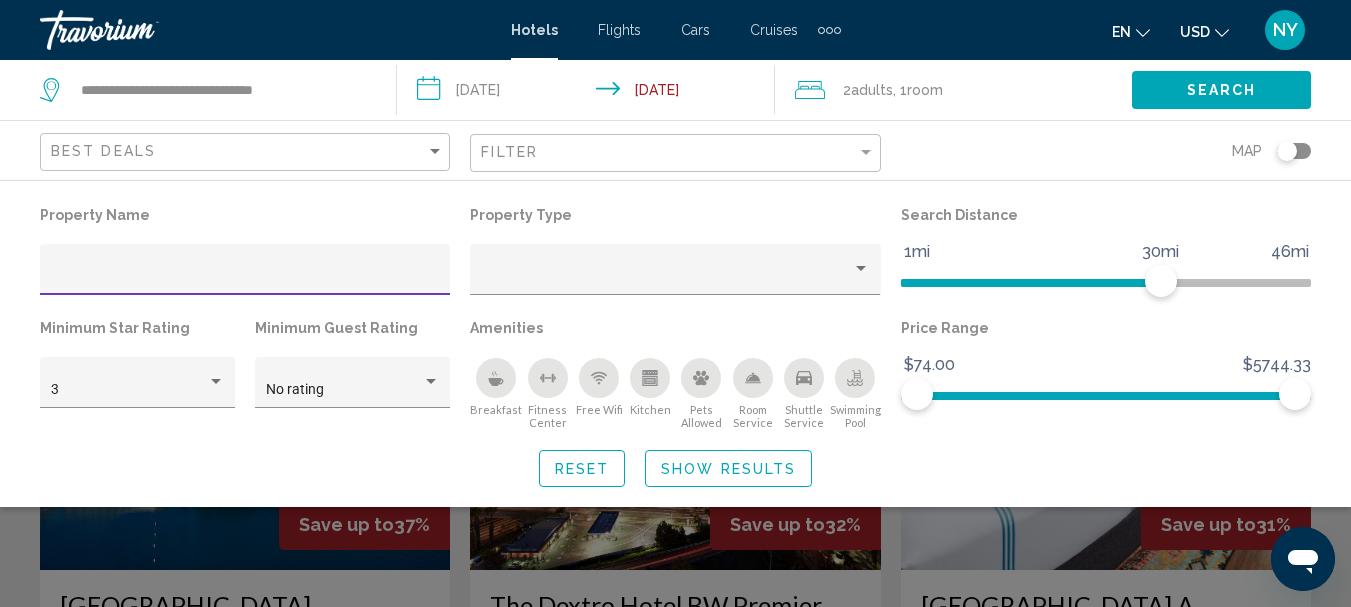 click 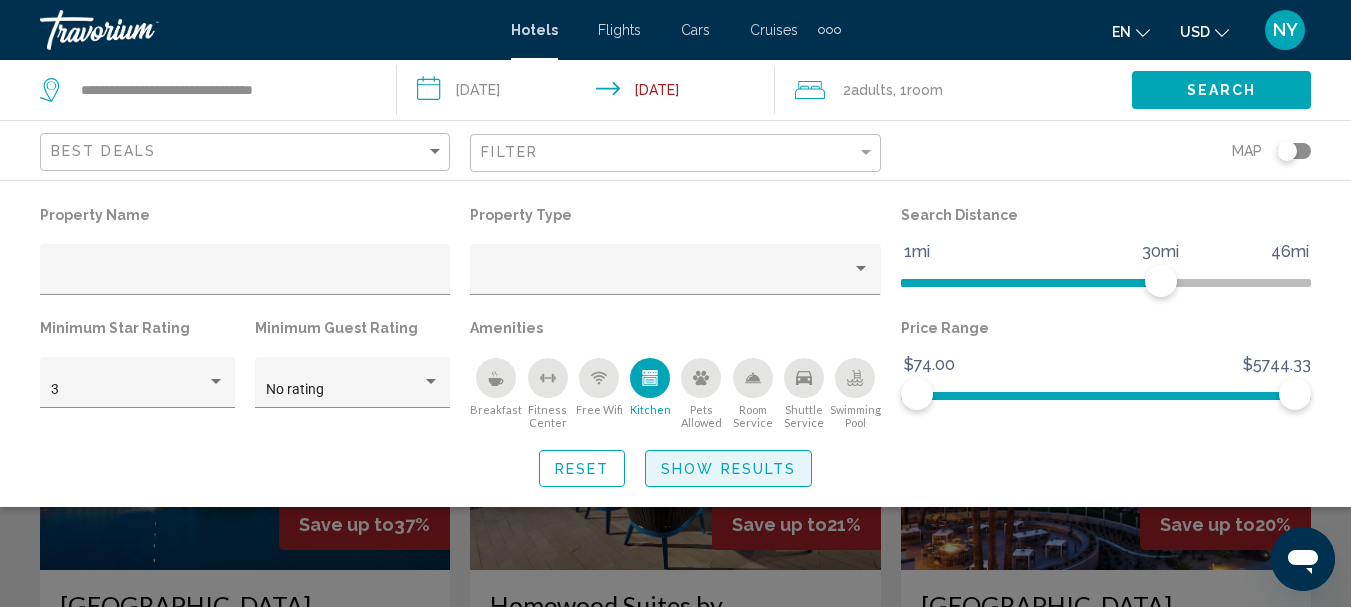 click on "Show Results" 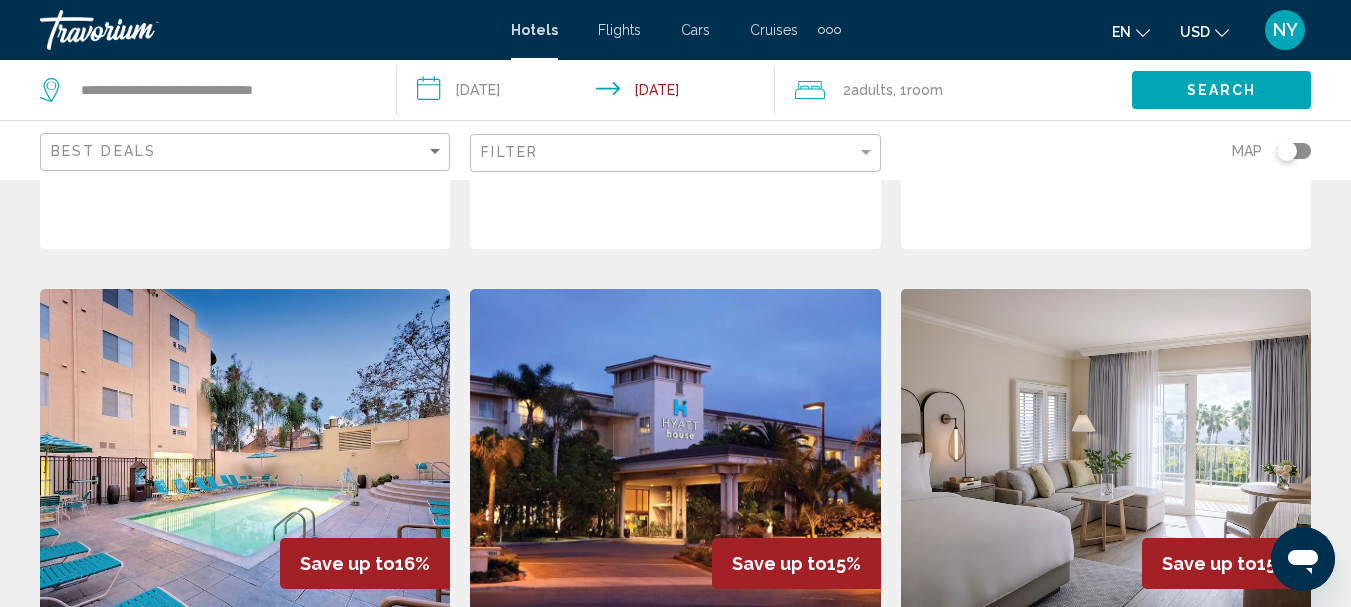 scroll, scrollTop: 1578, scrollLeft: 0, axis: vertical 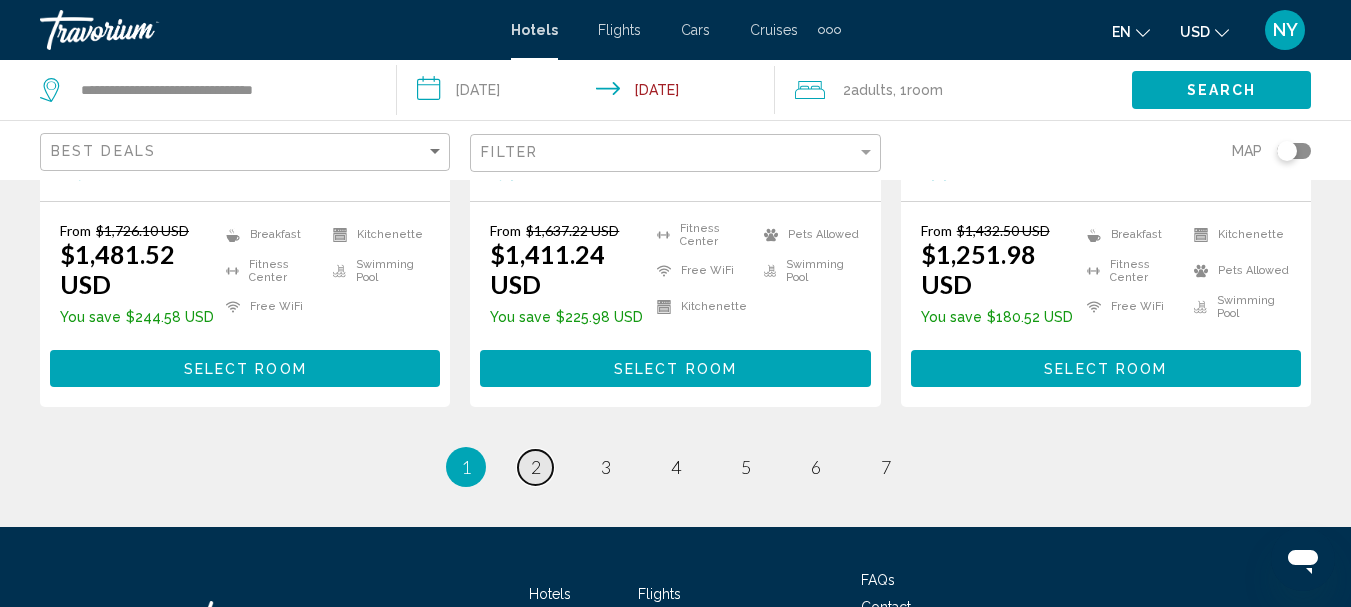 click on "2" at bounding box center (536, 467) 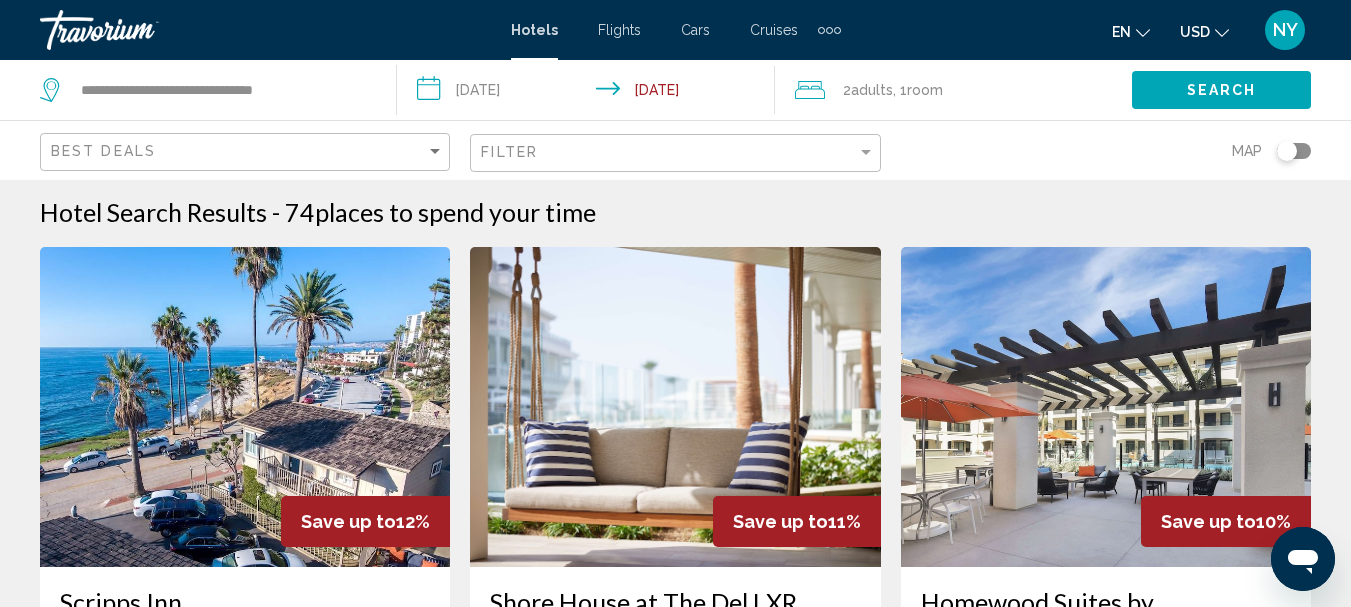 scroll, scrollTop: 0, scrollLeft: 0, axis: both 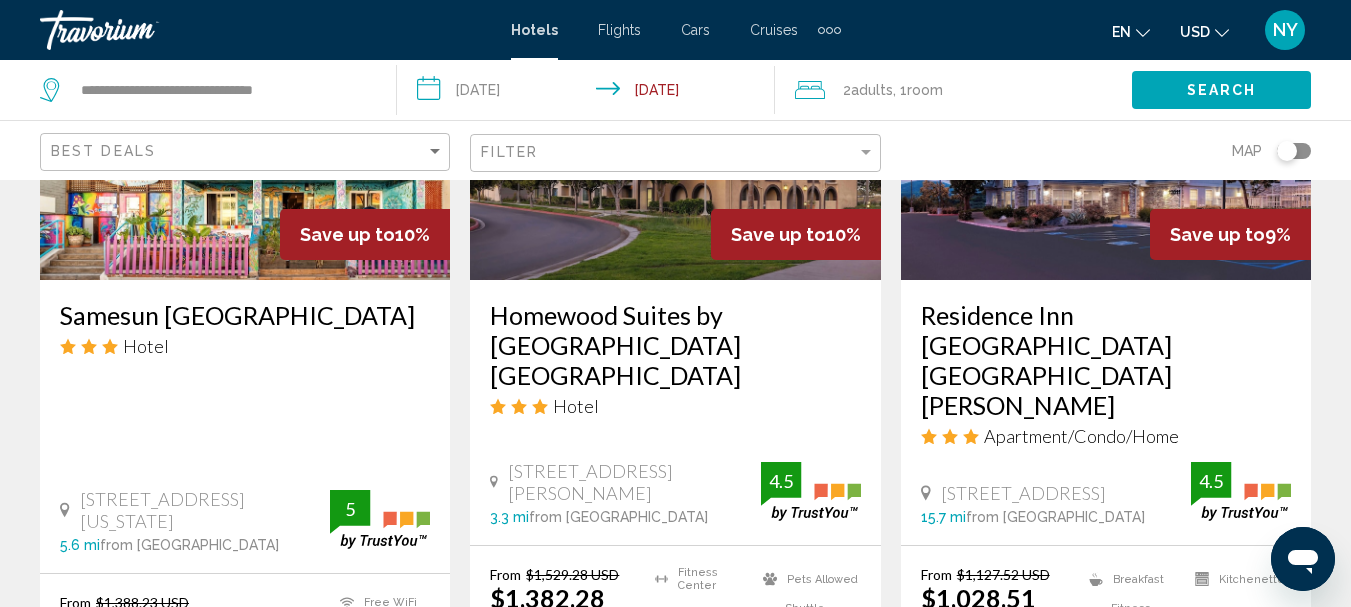 click on "Homewood Suites by [GEOGRAPHIC_DATA] [GEOGRAPHIC_DATA]" at bounding box center [675, 345] 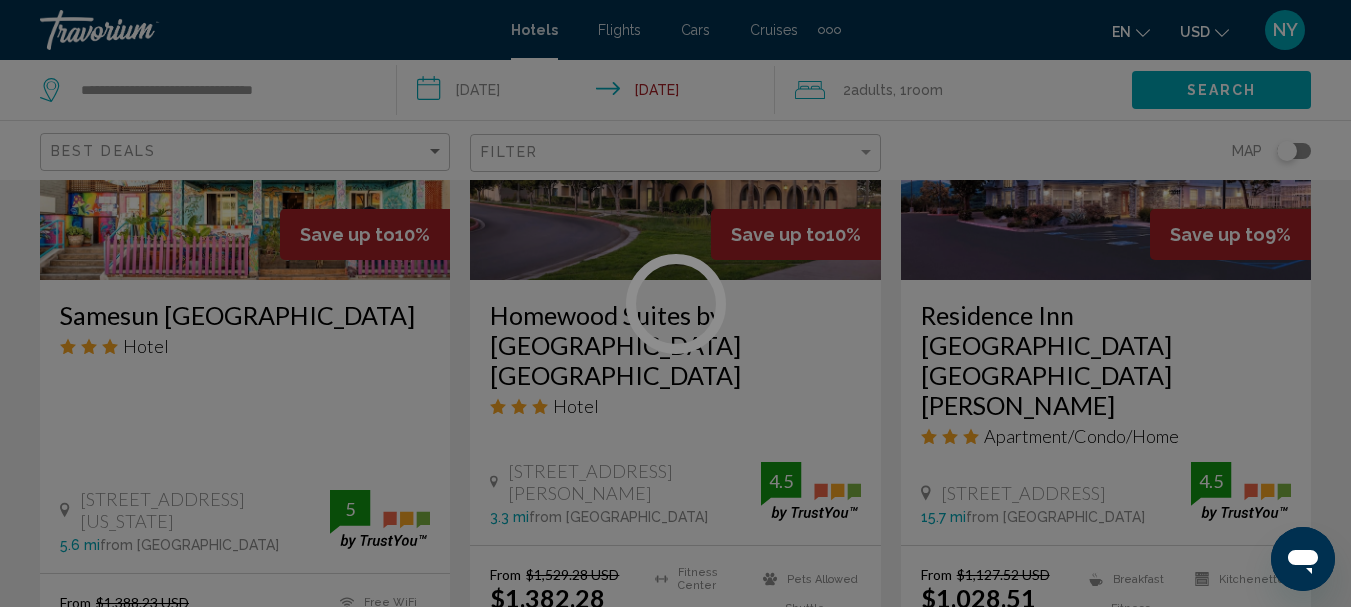 scroll, scrollTop: 232, scrollLeft: 0, axis: vertical 